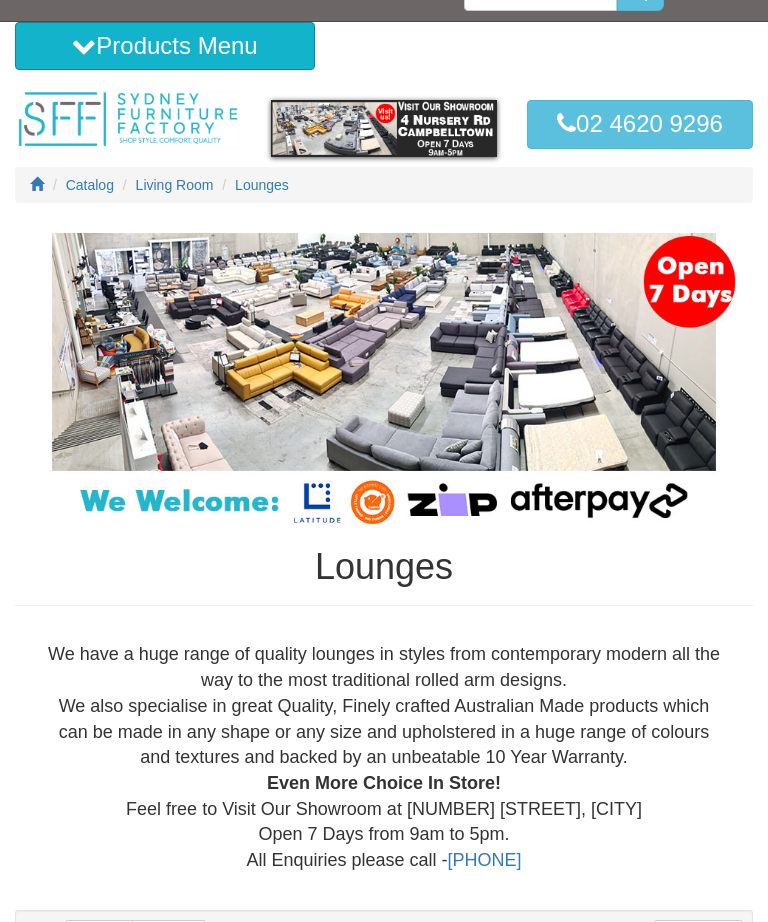 scroll, scrollTop: 53, scrollLeft: 0, axis: vertical 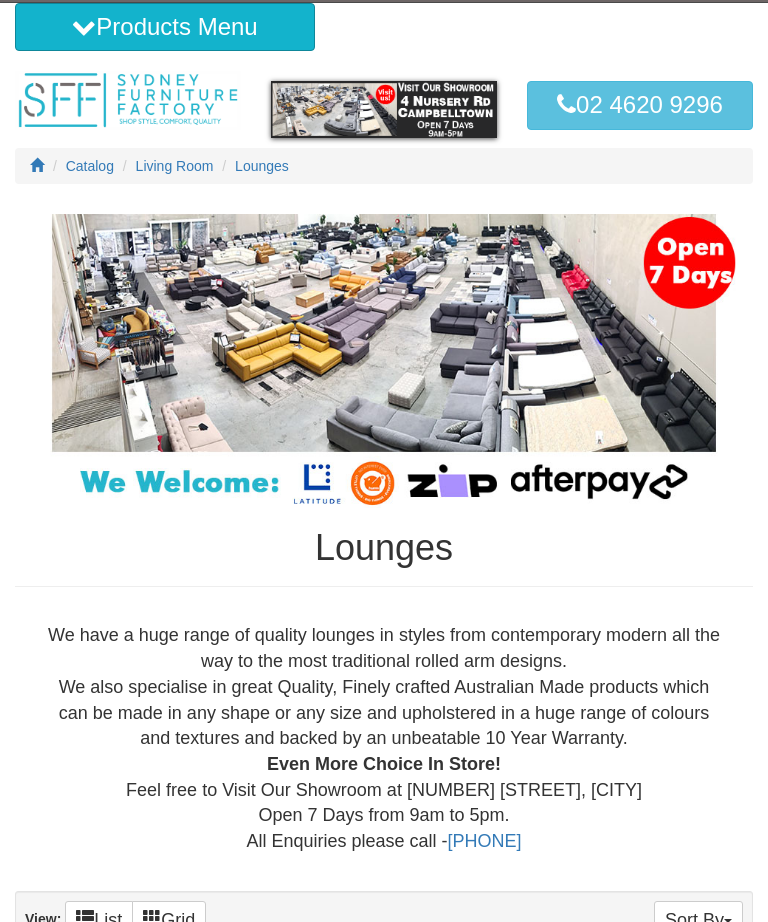 click on "Catalog
Living Room
Lounges" at bounding box center (384, 166) 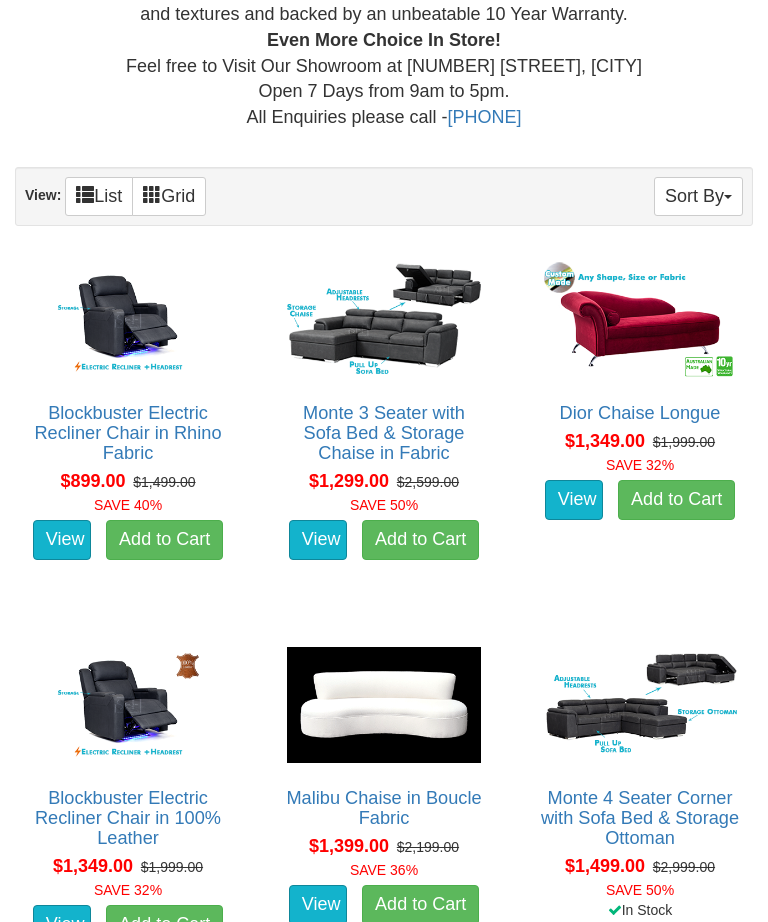 scroll, scrollTop: 778, scrollLeft: 0, axis: vertical 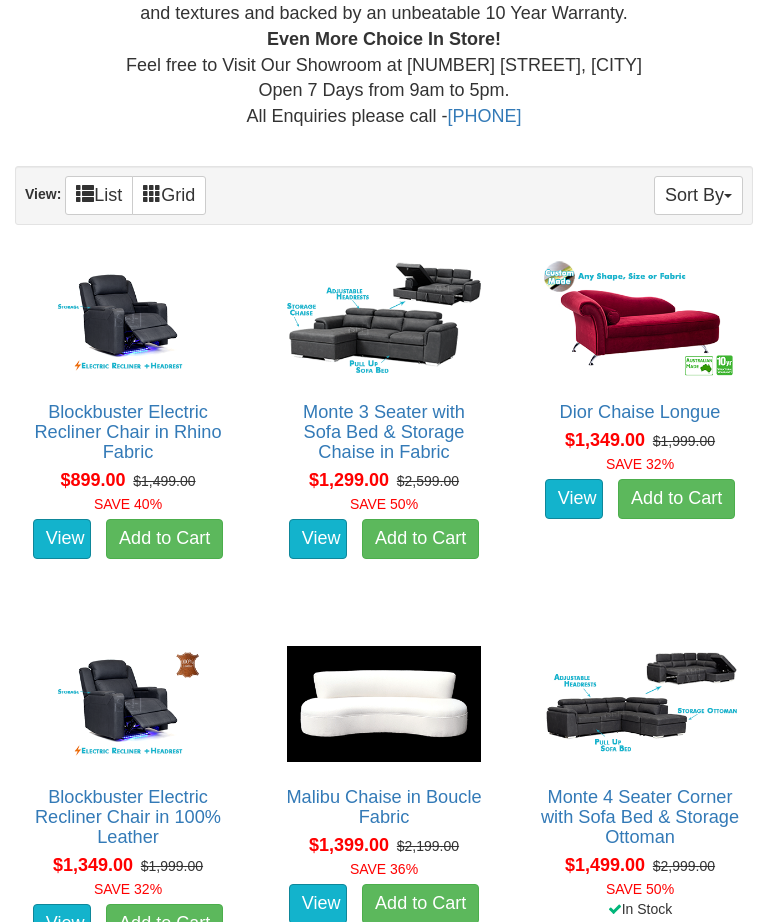 click at bounding box center (640, 704) 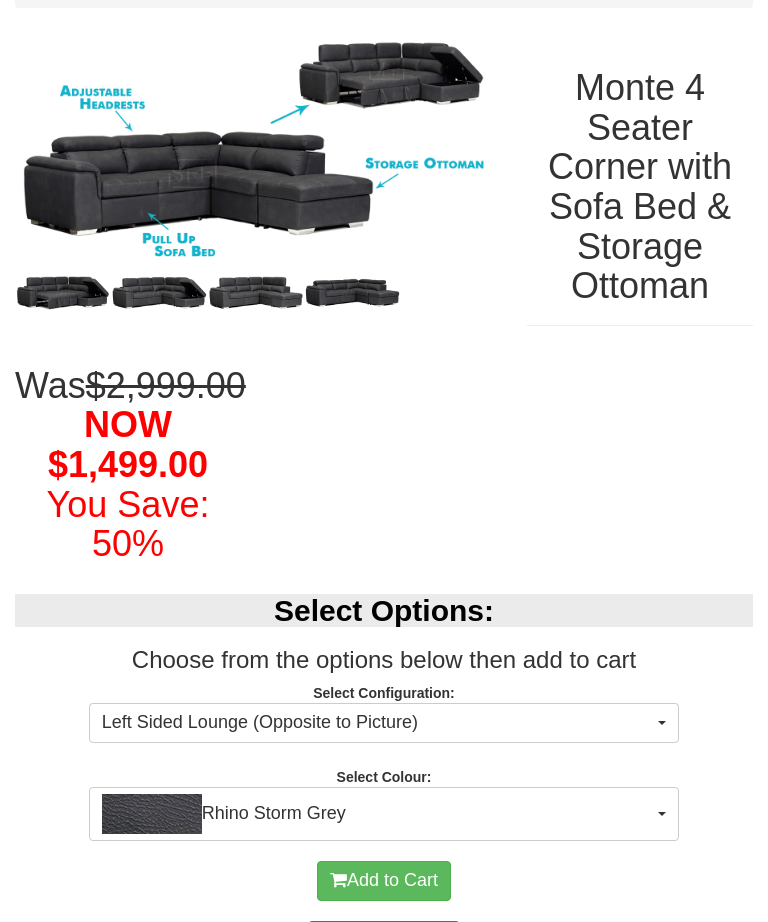 scroll, scrollTop: 293, scrollLeft: 0, axis: vertical 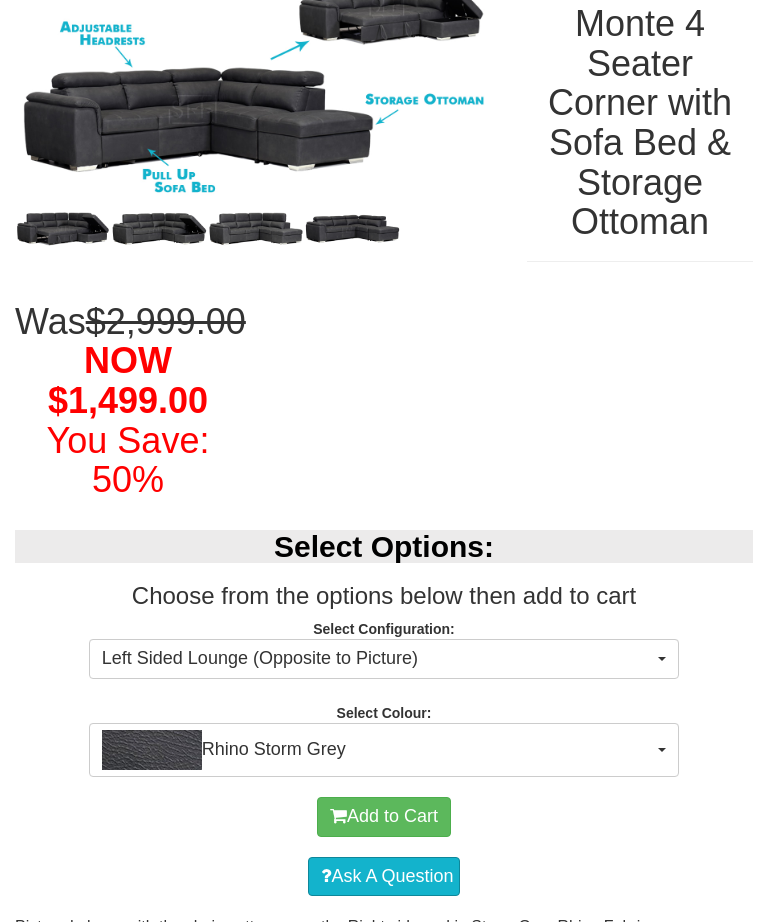 click on "Rhino Storm Grey" at bounding box center [384, 750] 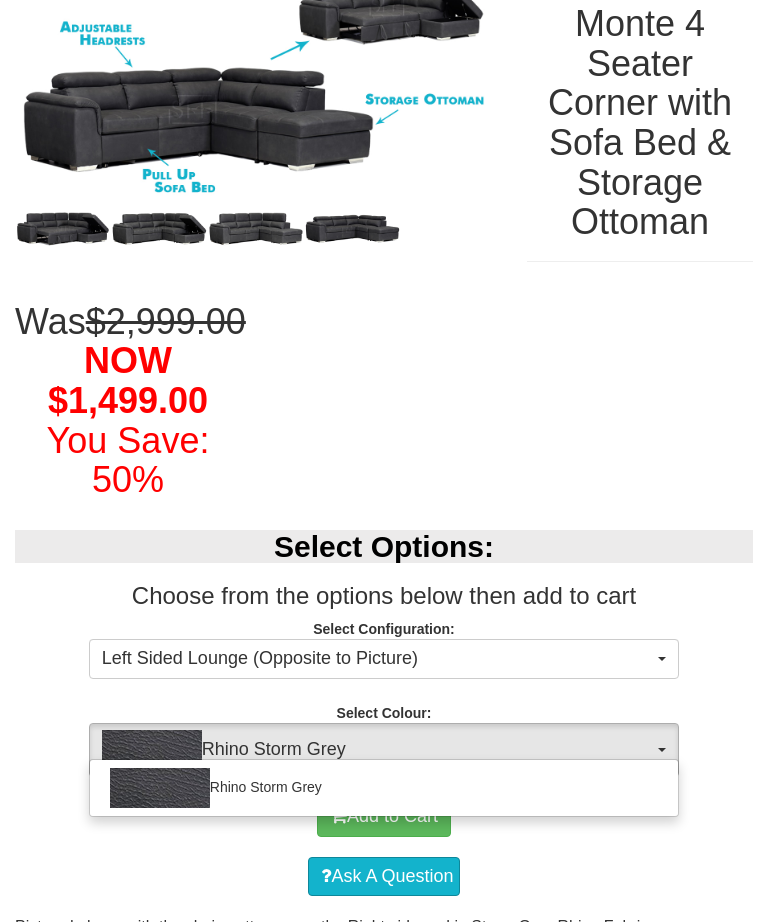 click at bounding box center [384, 461] 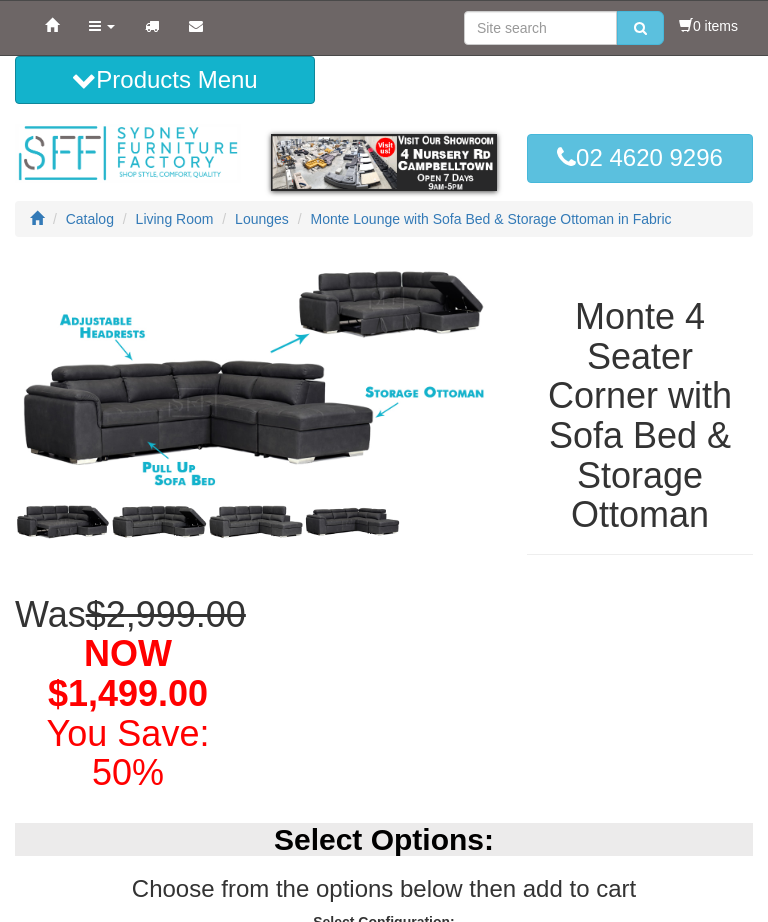 scroll, scrollTop: 0, scrollLeft: 0, axis: both 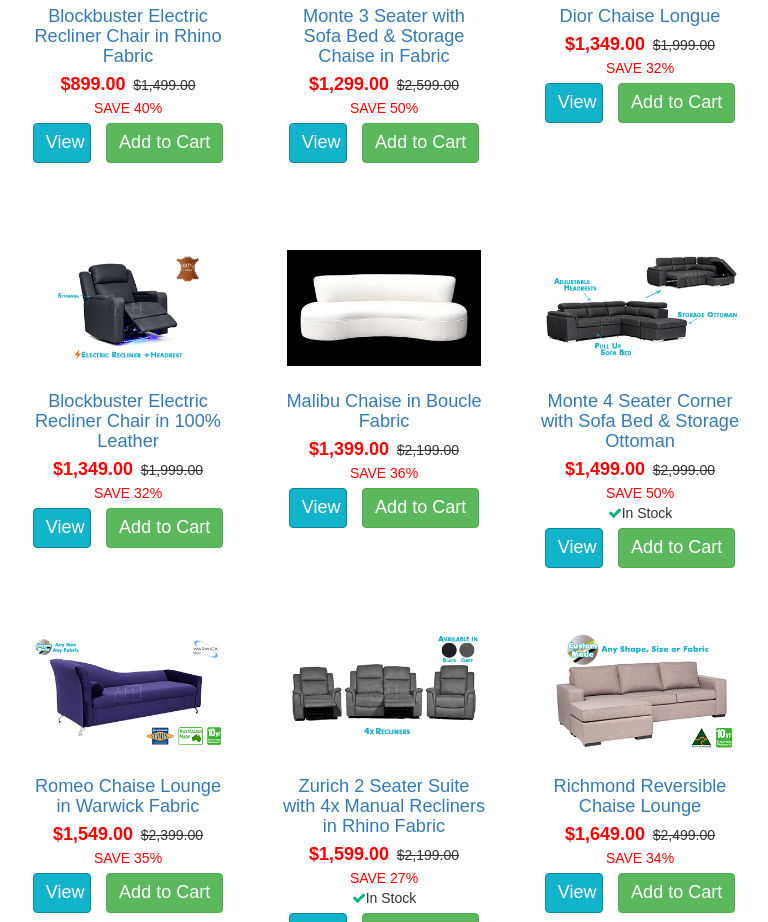 click at bounding box center [640, 693] 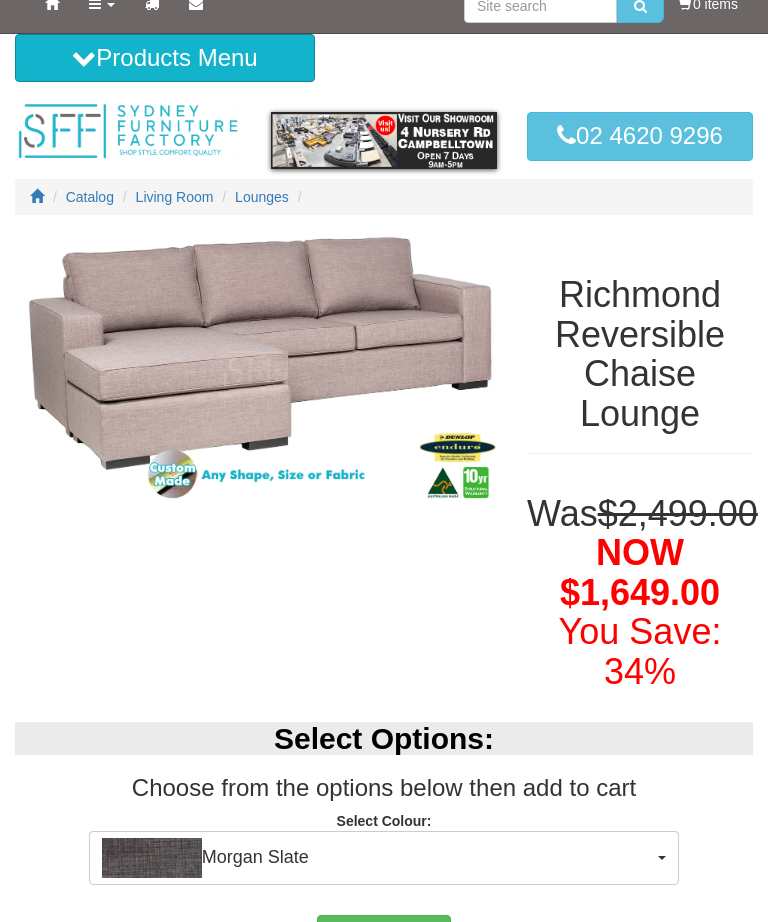 scroll, scrollTop: 57, scrollLeft: 0, axis: vertical 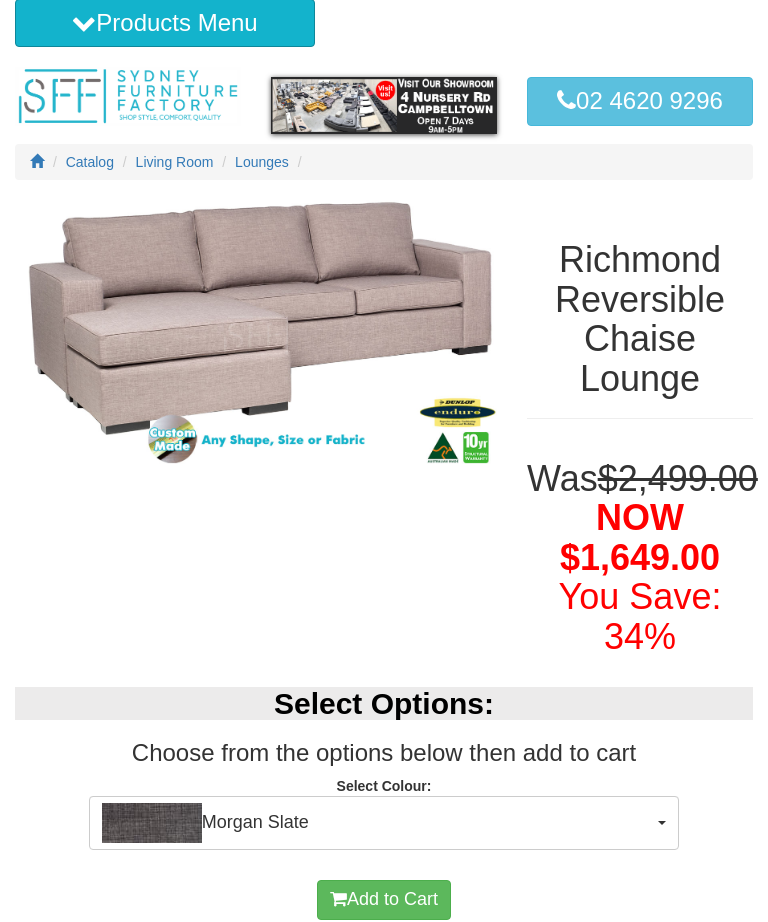 click on "Morgan Slate" at bounding box center (384, 823) 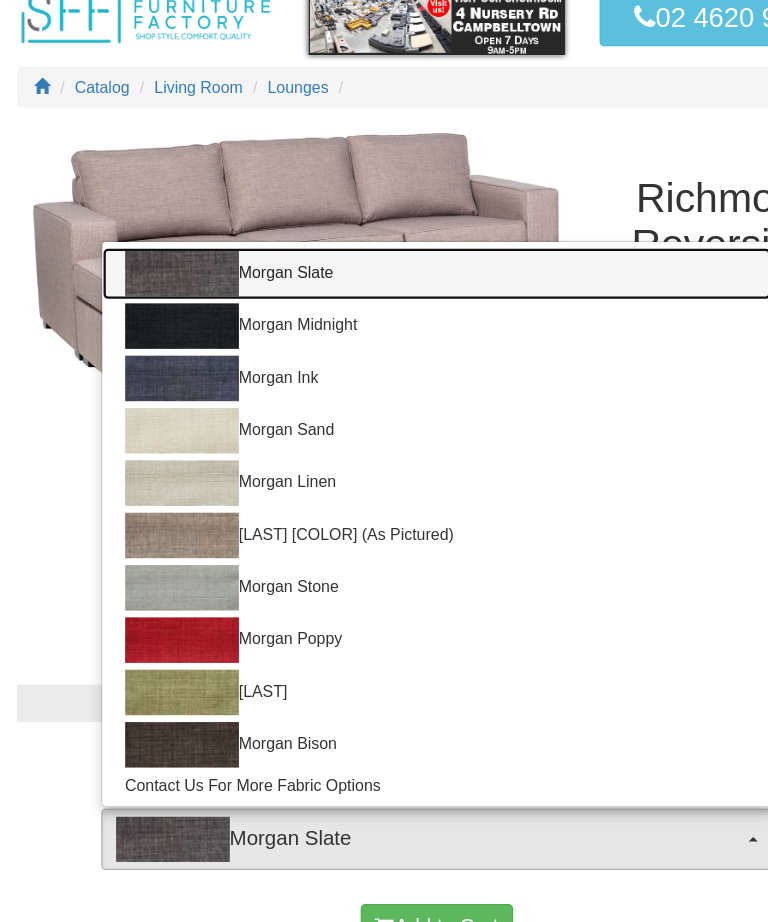 scroll, scrollTop: 154, scrollLeft: 46, axis: both 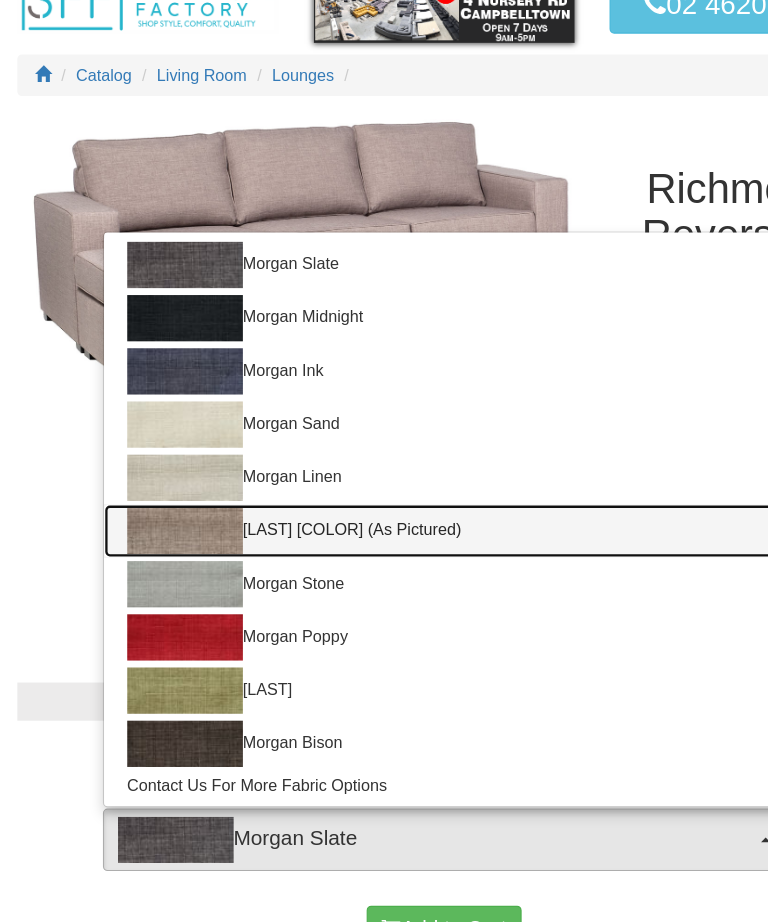 click at bounding box center (160, 459) 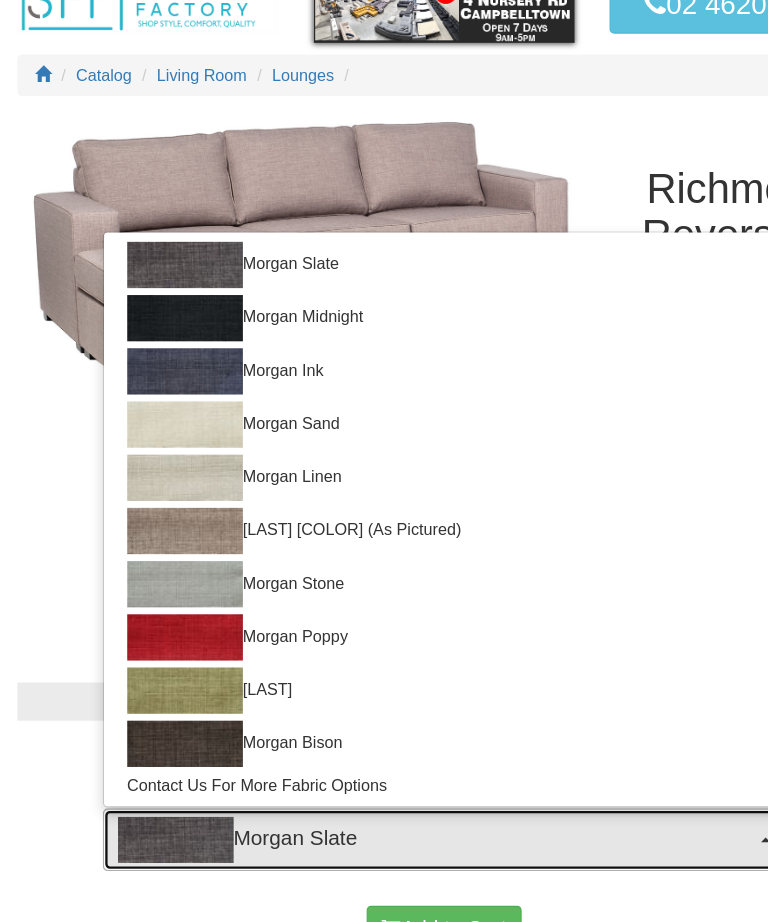 select on "389" 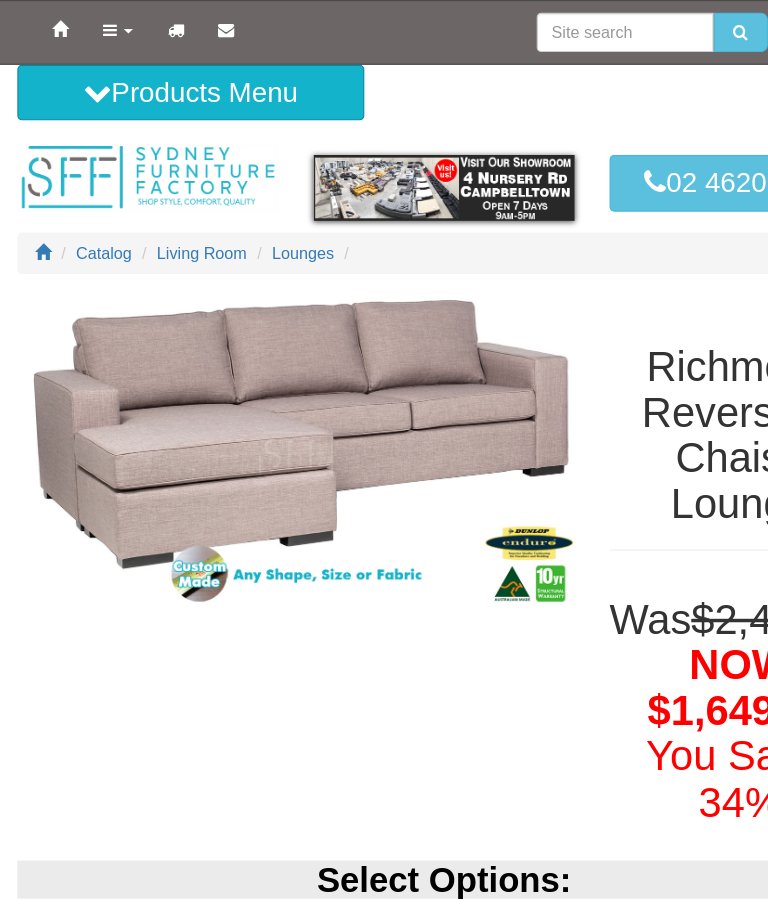 scroll, scrollTop: 0, scrollLeft: 46, axis: horizontal 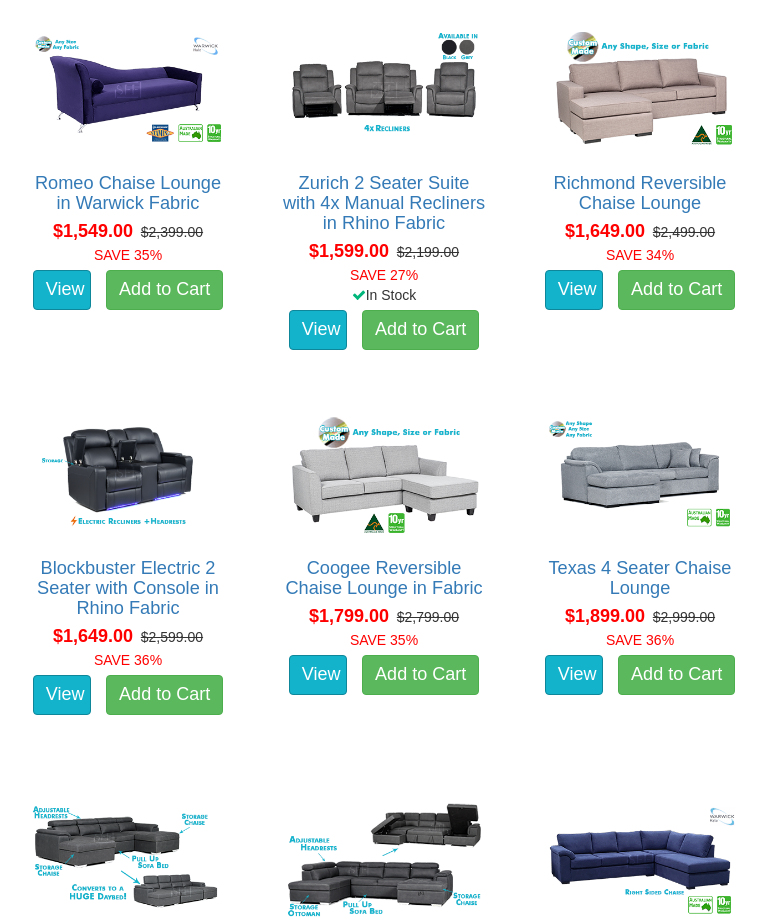 click at bounding box center (640, 475) 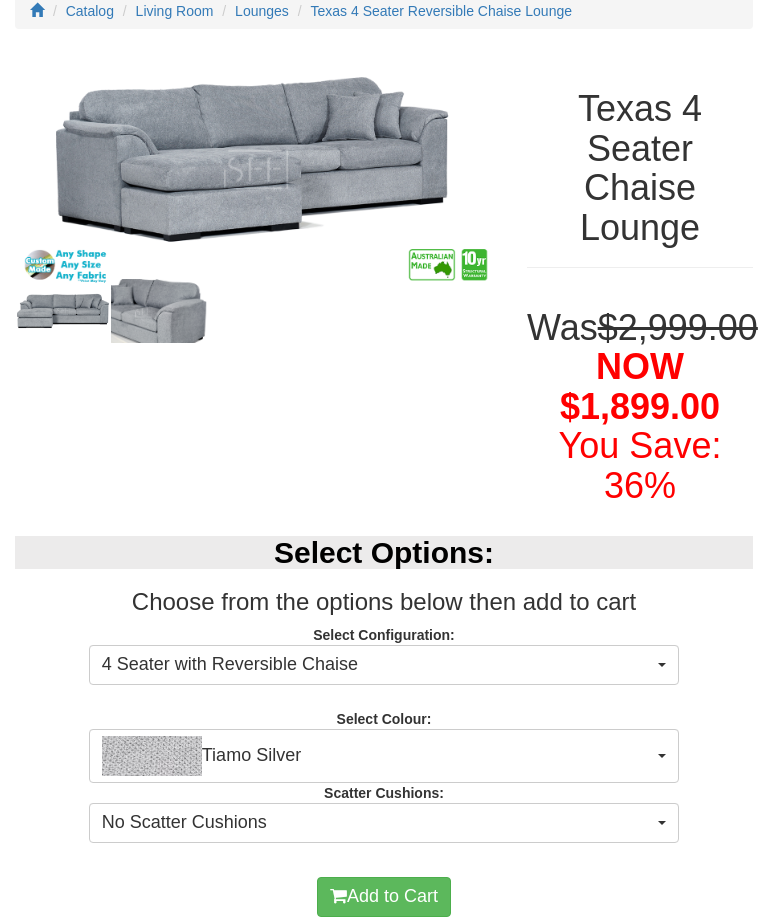 scroll, scrollTop: 207, scrollLeft: 0, axis: vertical 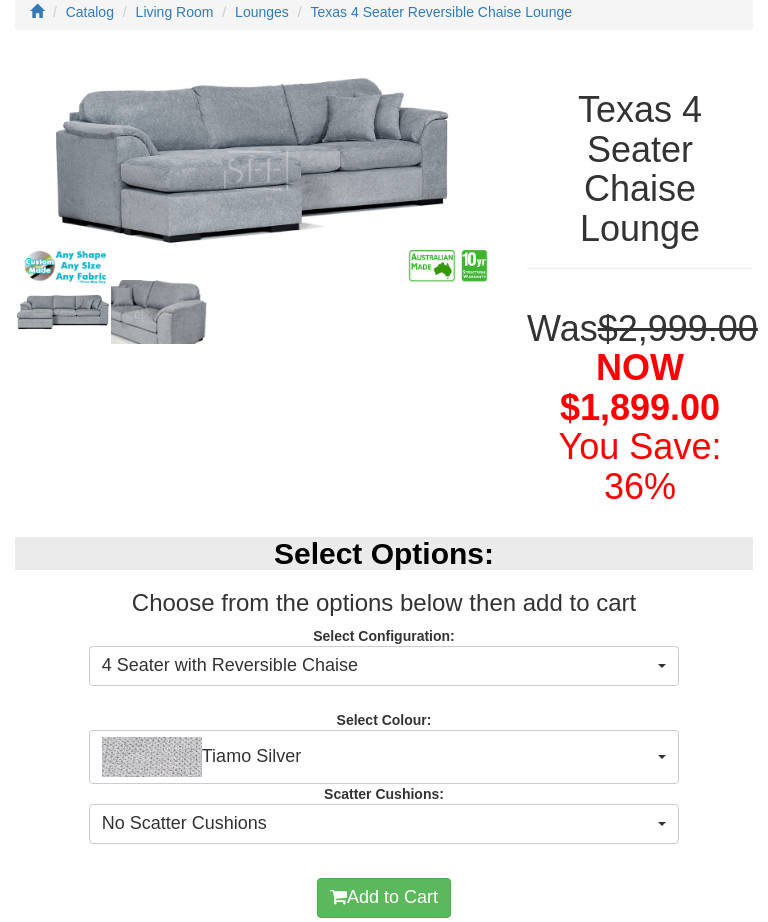 click on "4 Seater with Reversible Chaise" at bounding box center (384, 666) 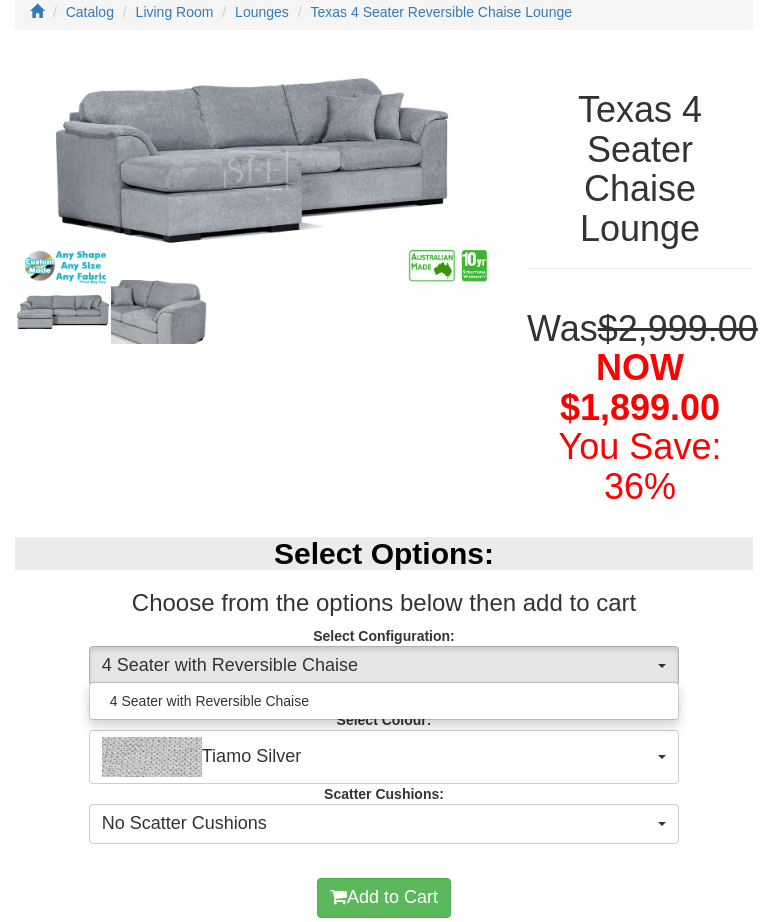 click at bounding box center (384, 461) 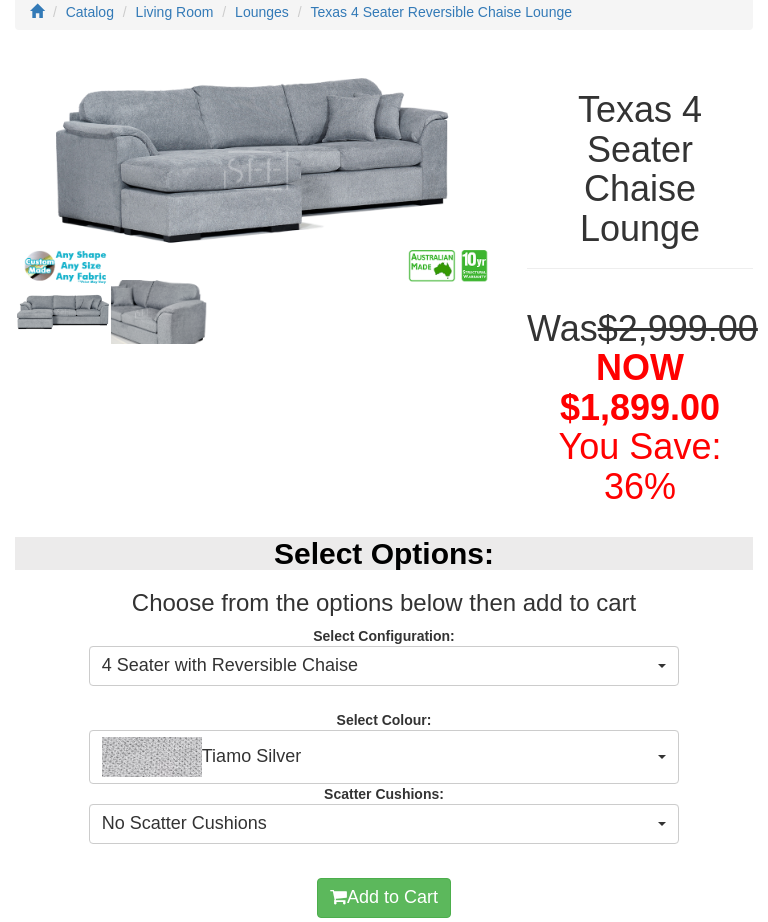 click on "Tiamo Silver" at bounding box center [384, 757] 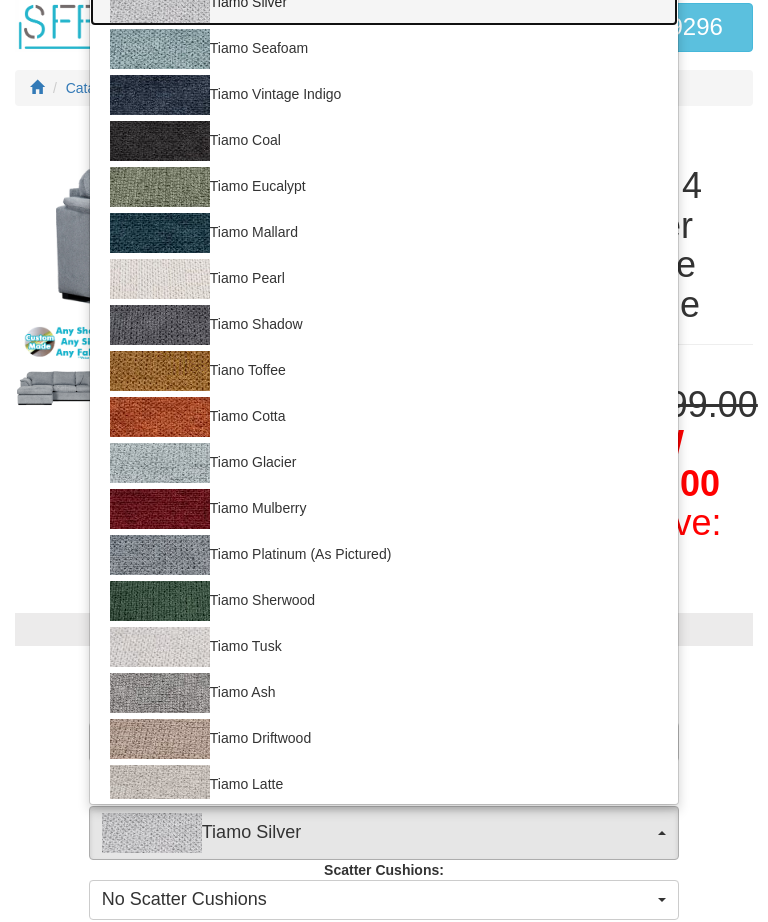 scroll, scrollTop: 132, scrollLeft: 0, axis: vertical 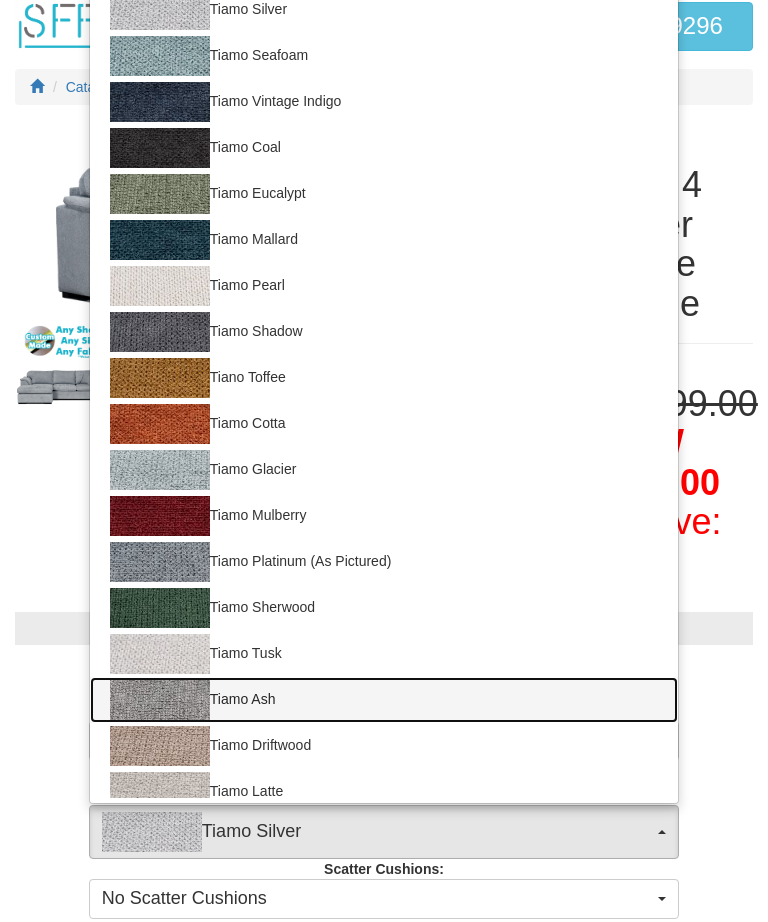 click on "Tiamo Ash" at bounding box center (384, 700) 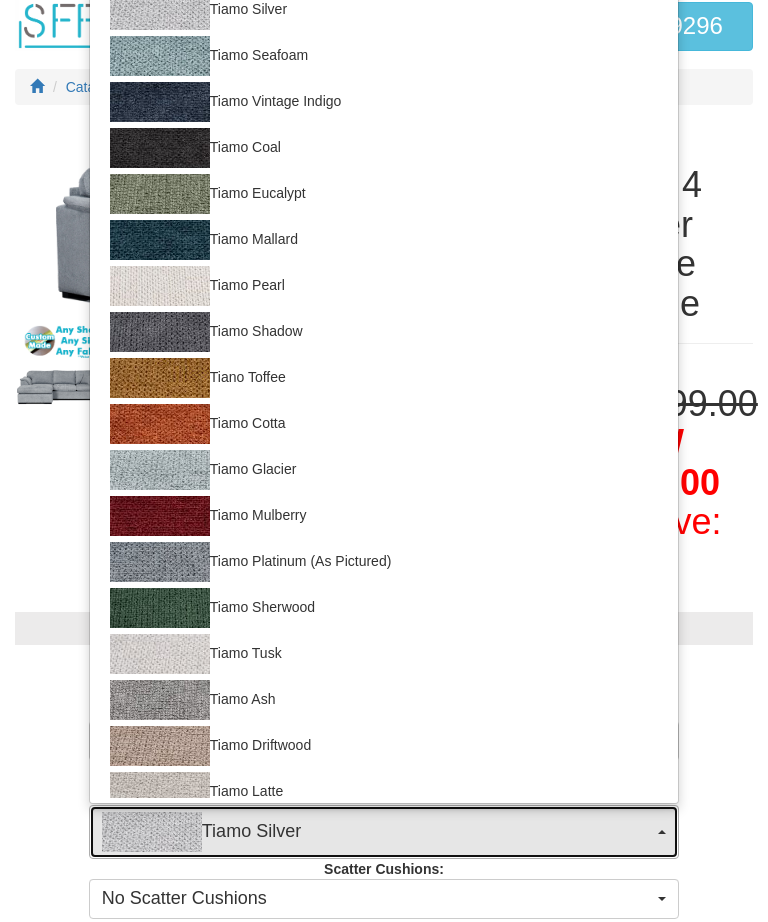 select on "2064" 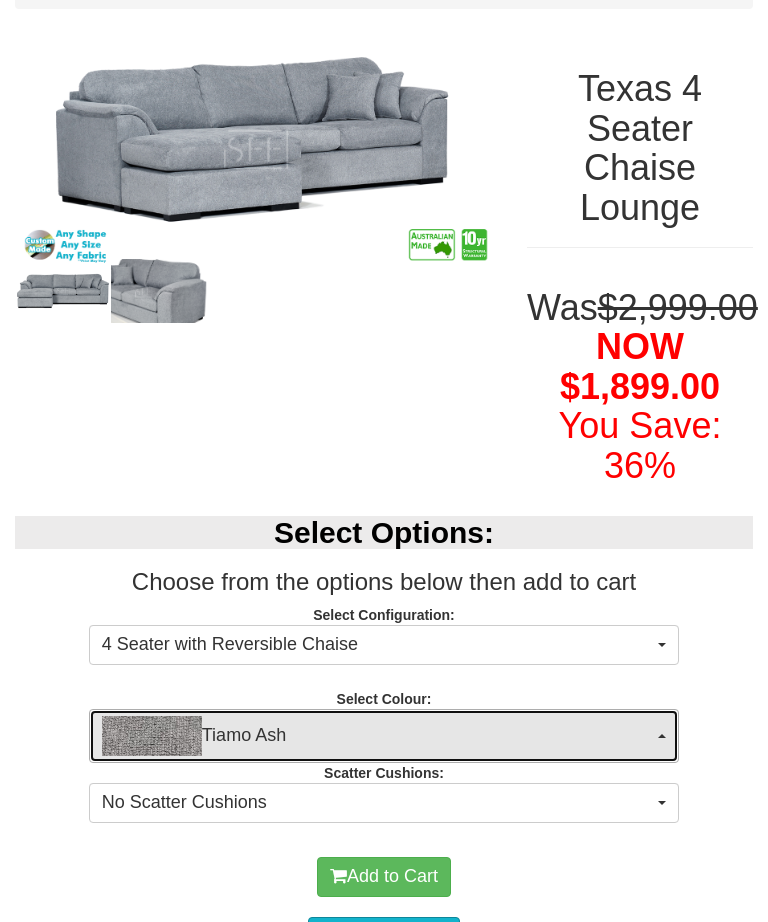 scroll, scrollTop: 245, scrollLeft: 0, axis: vertical 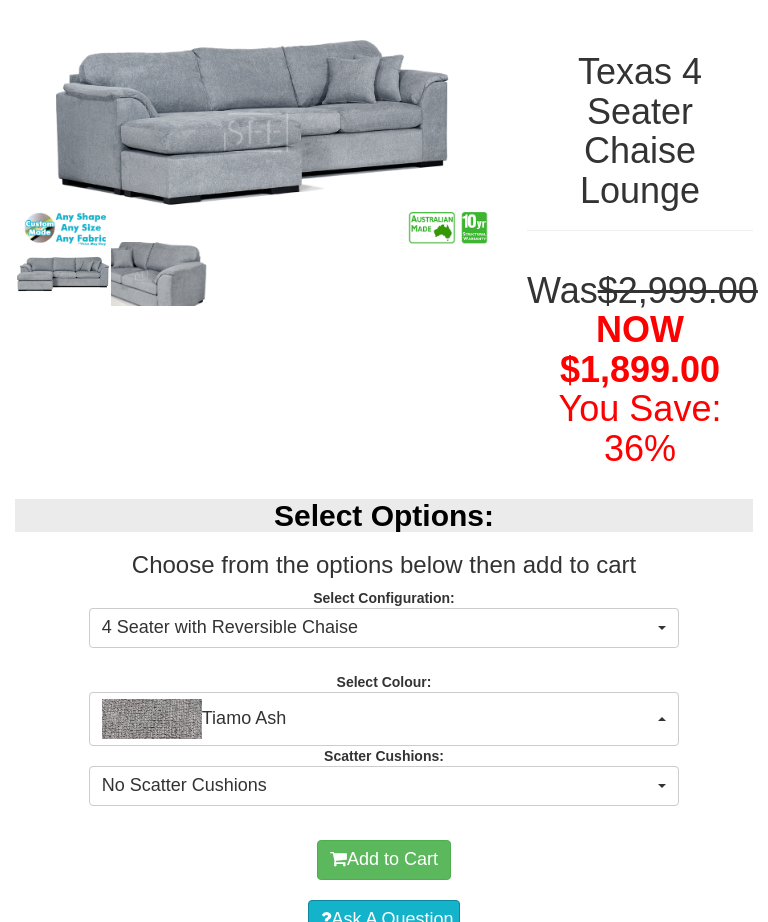 click on "No Scatter Cushions" at bounding box center (384, 786) 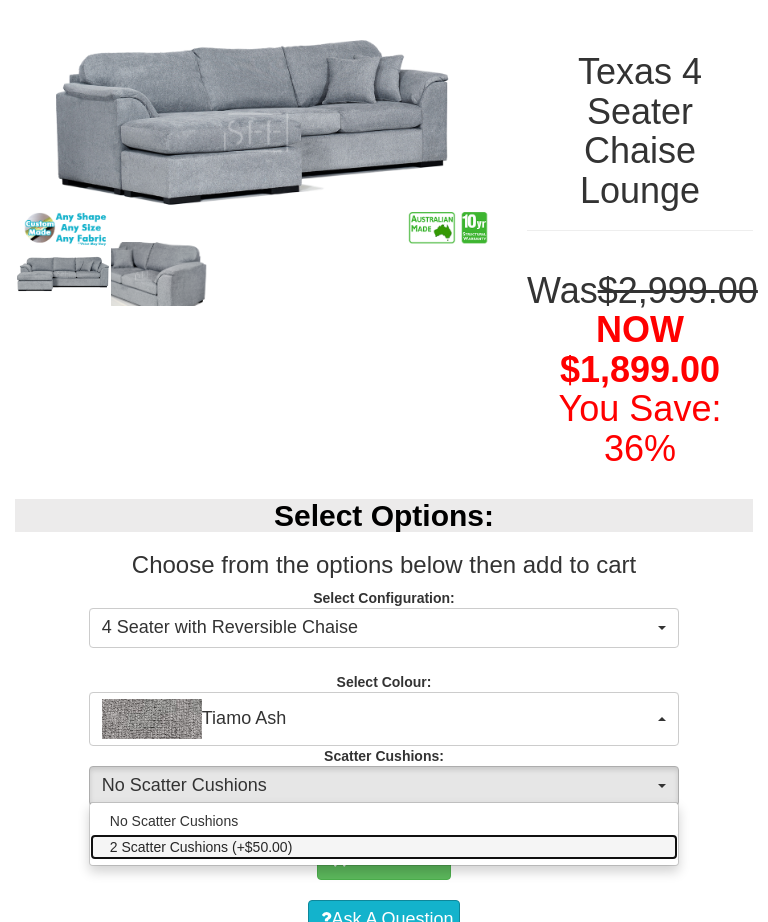 click on "2 Scatter Cushions (+$50.00)" at bounding box center (201, 847) 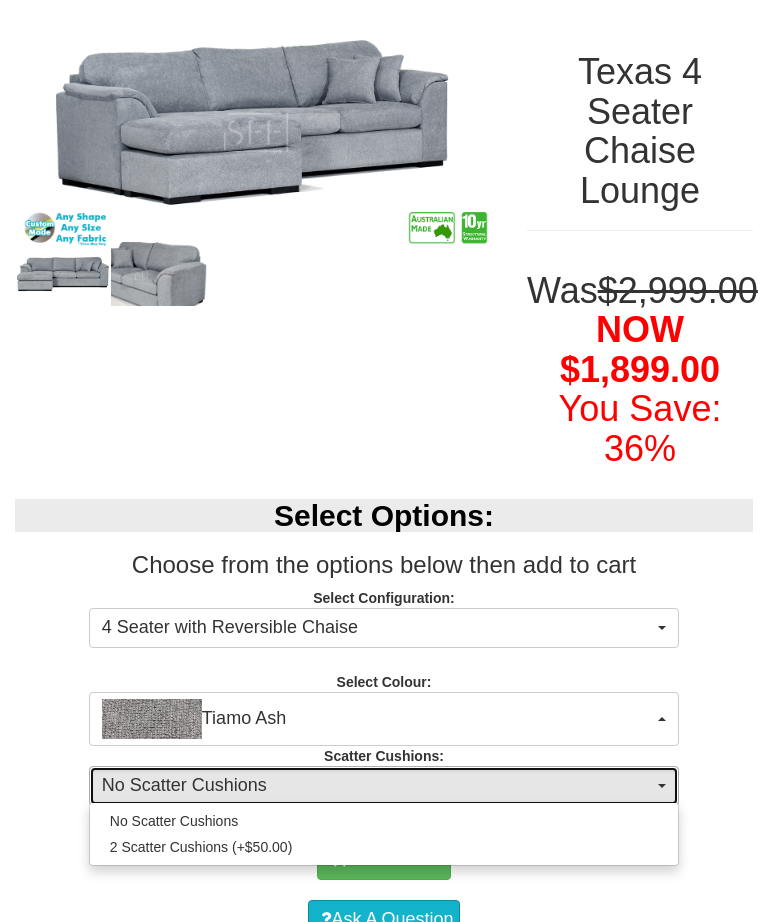 select on "2065" 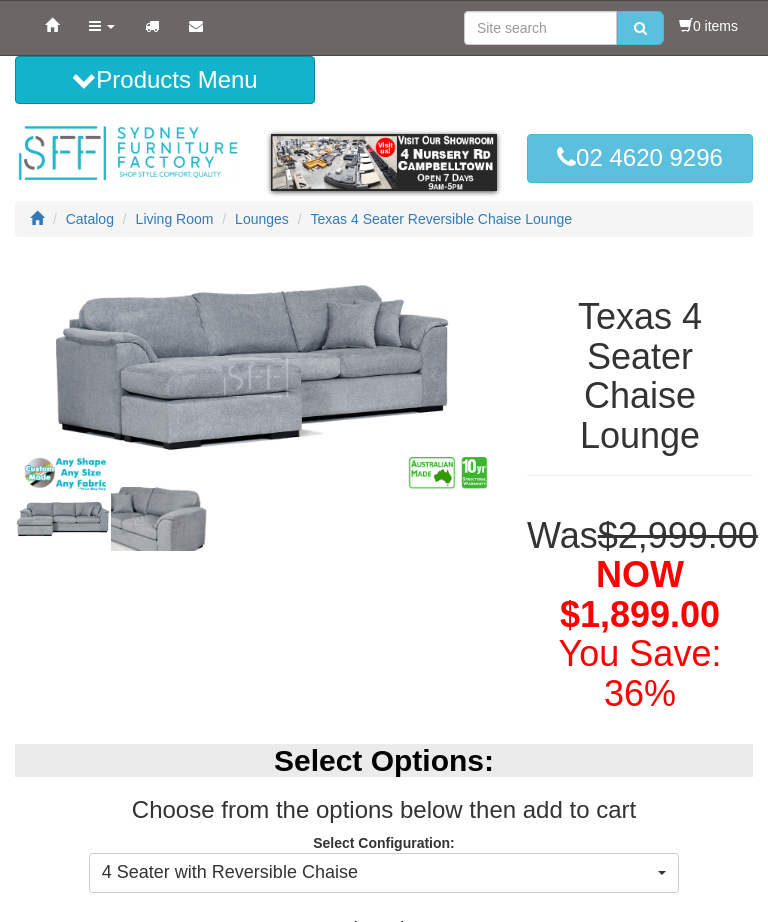 scroll, scrollTop: 0, scrollLeft: 0, axis: both 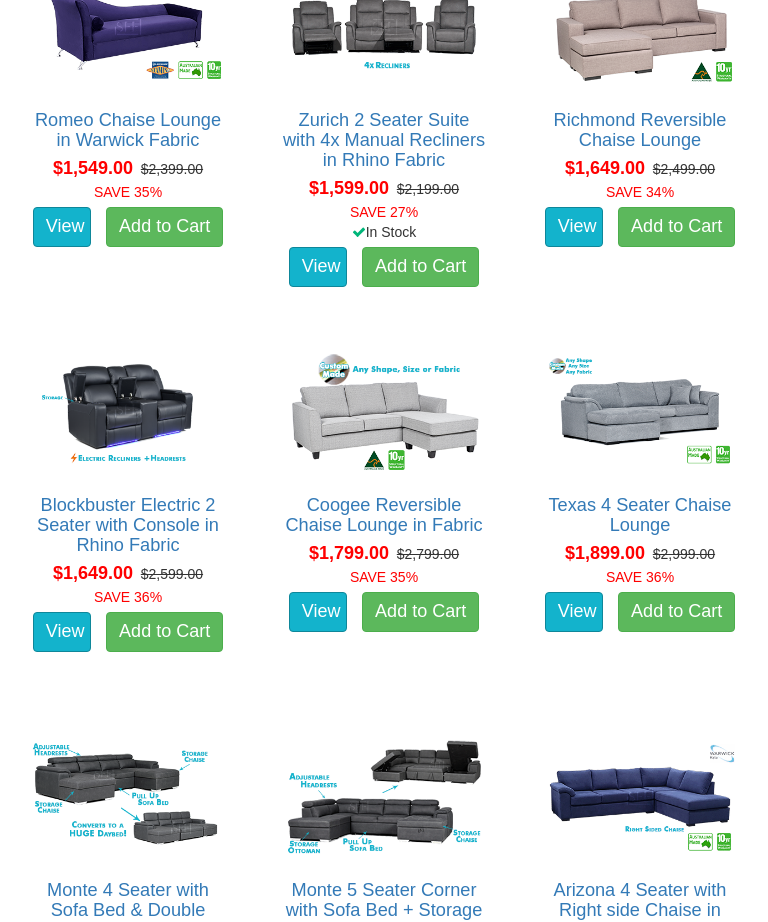 click at bounding box center [640, 412] 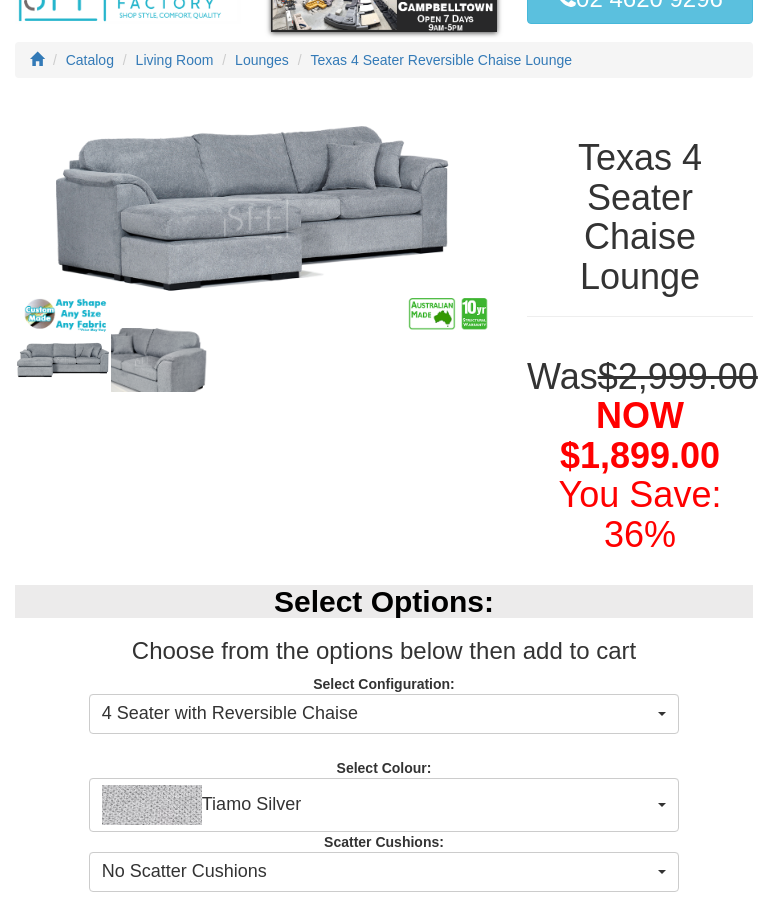 scroll, scrollTop: 160, scrollLeft: 0, axis: vertical 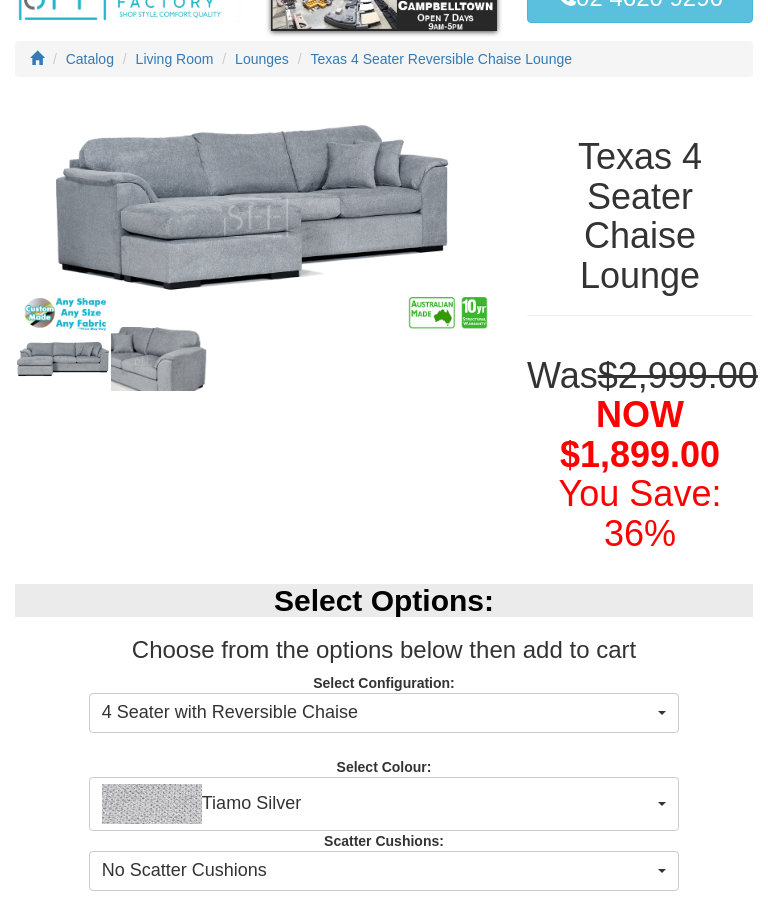 click on "No Scatter Cushions" at bounding box center [384, 871] 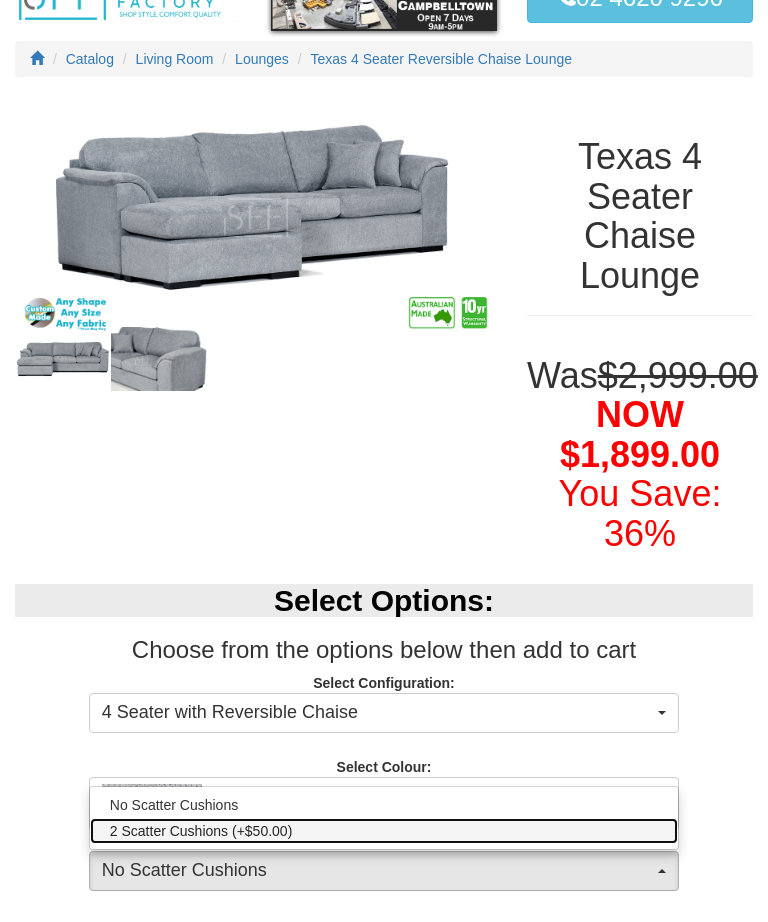click on "2 Scatter Cushions (+$50.00)" at bounding box center [384, 831] 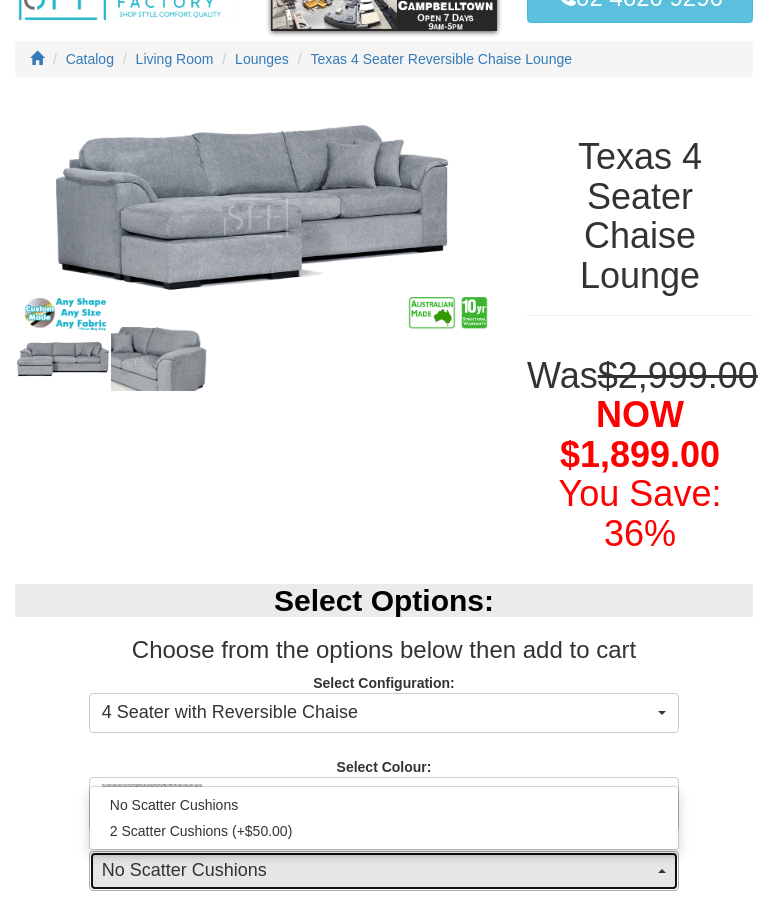select on "2065" 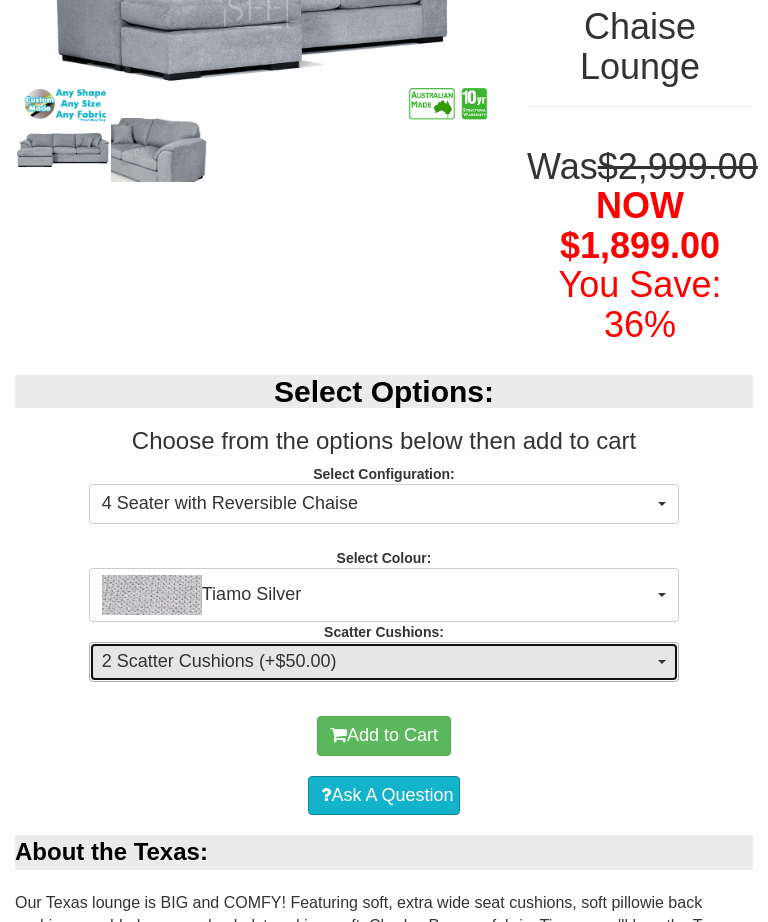 scroll, scrollTop: 371, scrollLeft: 0, axis: vertical 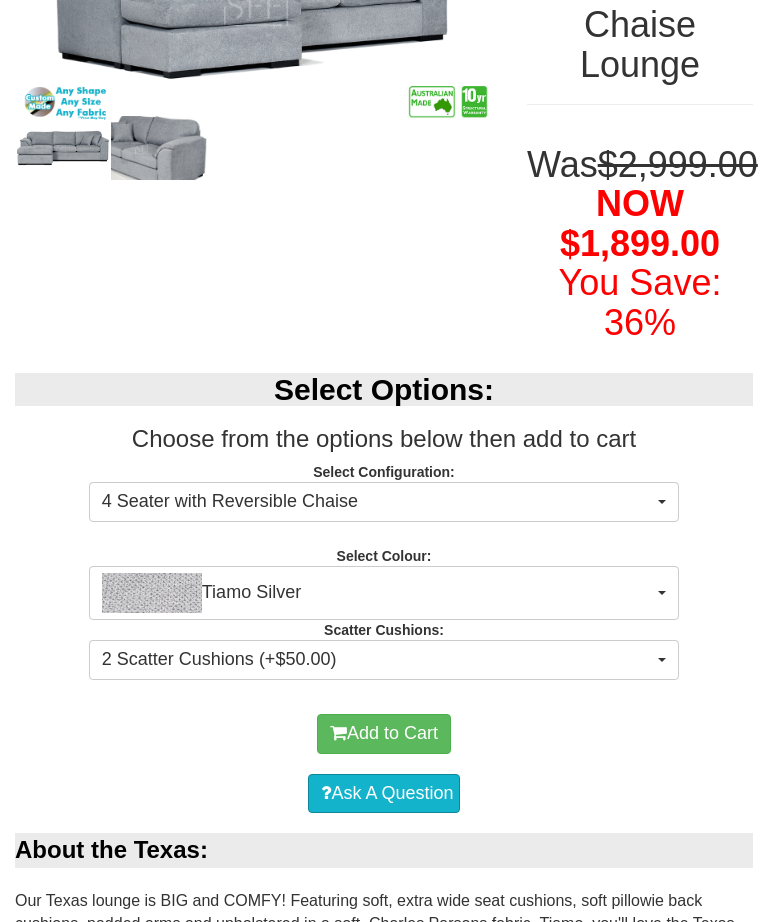 click on "Add to Cart" at bounding box center (384, 734) 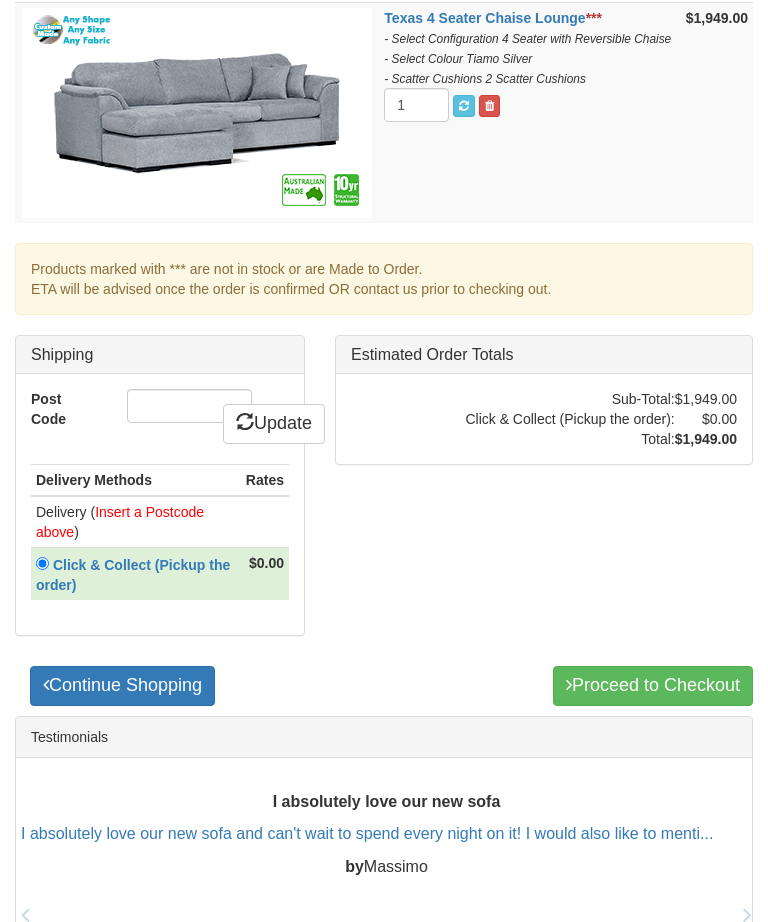 scroll, scrollTop: 448, scrollLeft: 0, axis: vertical 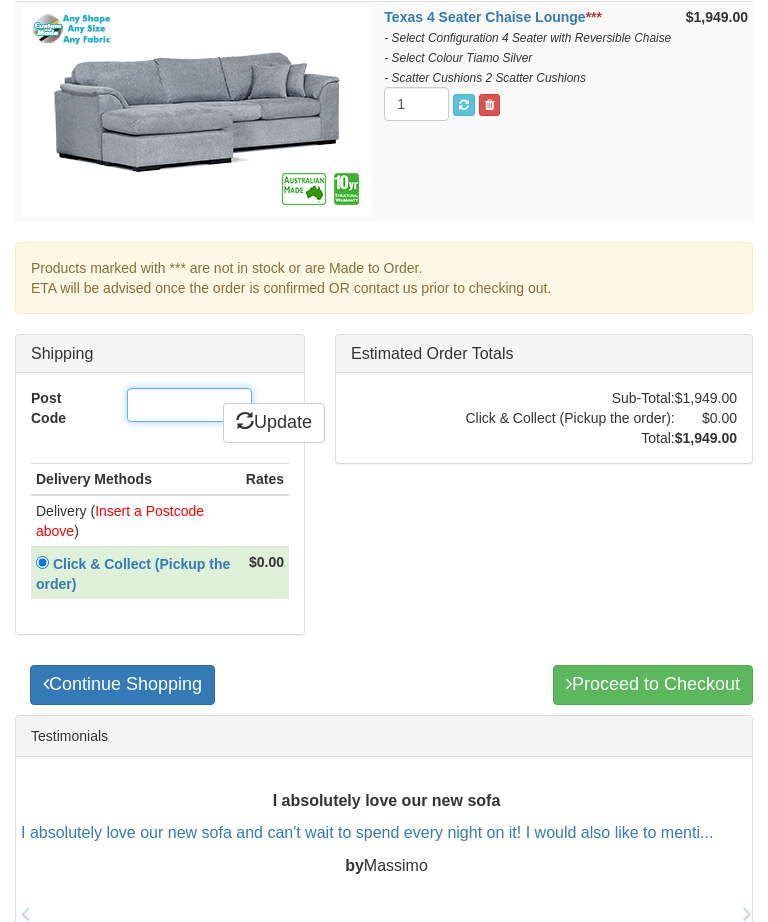click on "Post Code" at bounding box center [189, 405] 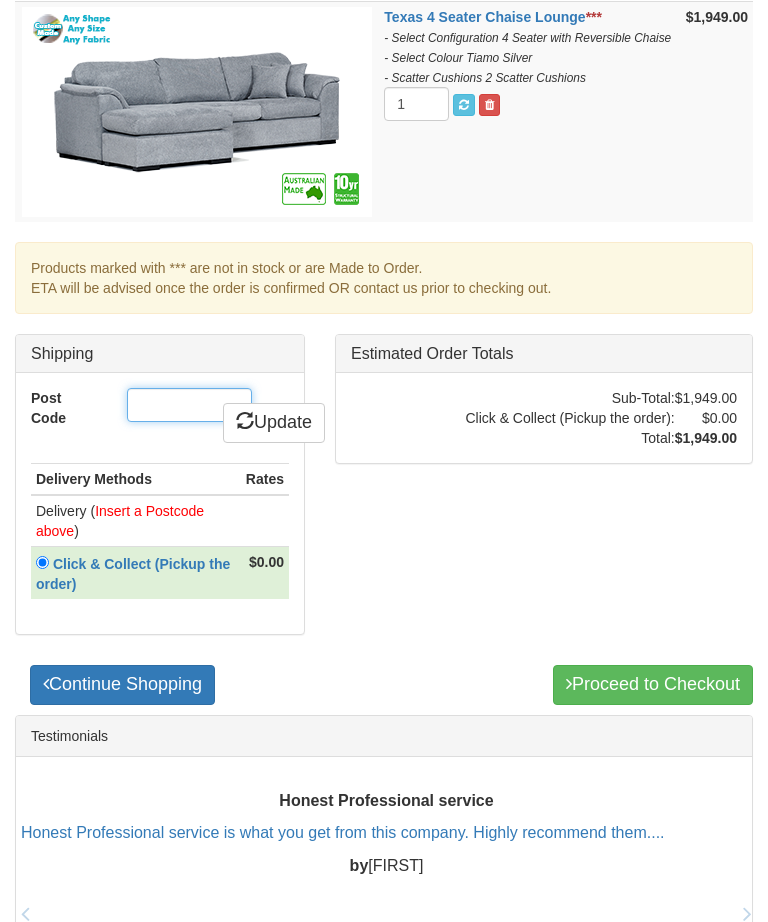 click on "Post Code" at bounding box center (189, 405) 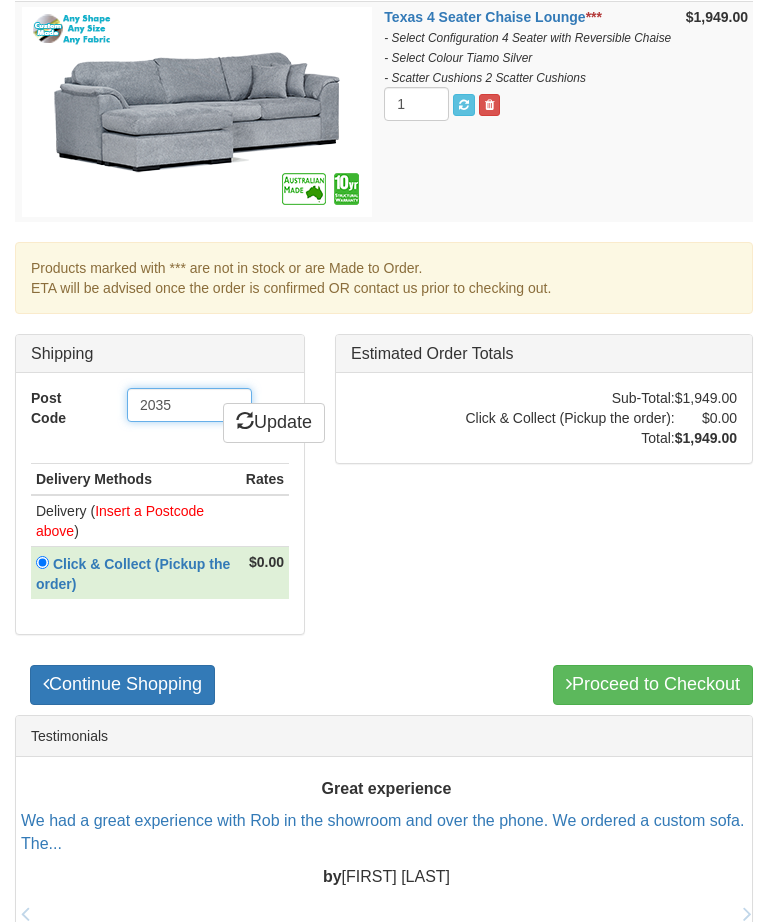 type on "2035" 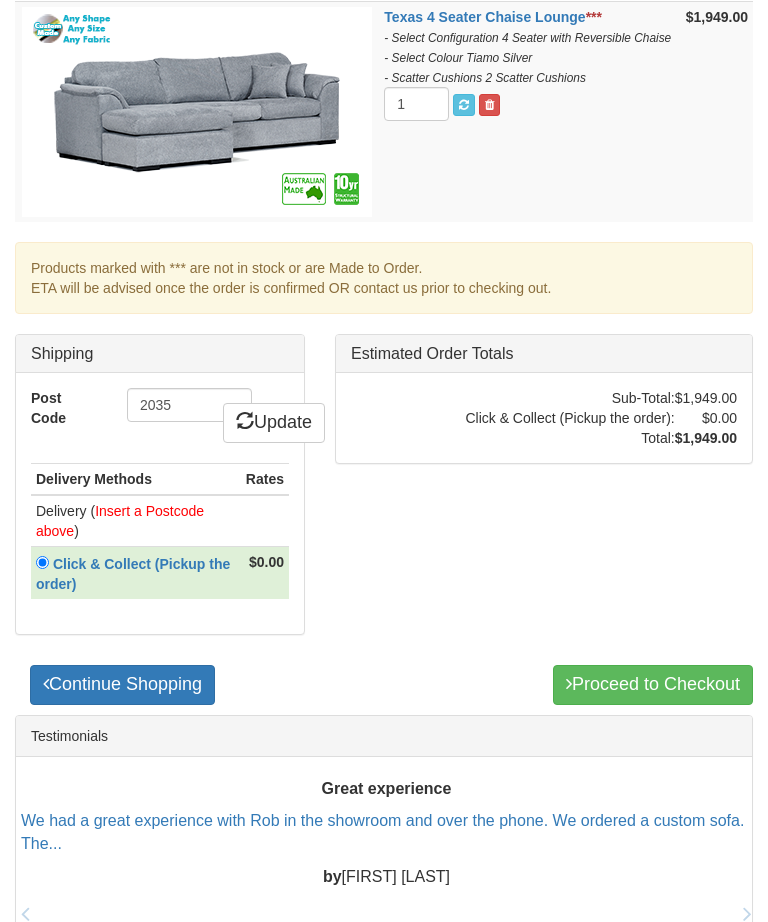 click on "Texas 4 Seater Chaise Lounge ***  - Select Configuration 4 Seater with Reversible Chaise  - Select Colour Tiamo Silver  - Scatter Cushions 2 Scatter Cushions 1                         $1,949.00
Products marked with *** are not in stock or are Made to Order. ETA will be advised once the order is confirmed OR contact us prior to checking out.
Shipping 	 	 	 Post Code 2035  Update  			 			 Delivery Methods Rates 								 Delivery ( Insert a Postcode above )   Click & Collect (Pickup the order)     $0.00
Estimated Order Totals
Sub-Total:
$1,949.00
Click & Collect (Pickup the order):
$0.00
Total:
$1,949.00
Continue Shopping" at bounding box center [384, 358] 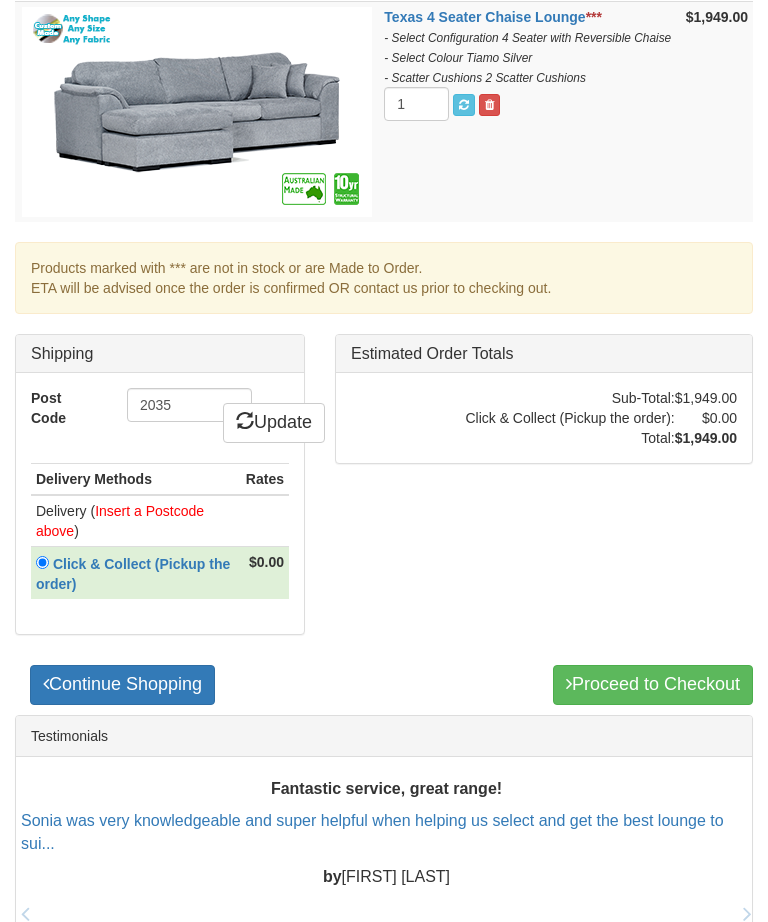 click on "Rates" at bounding box center (265, 479) 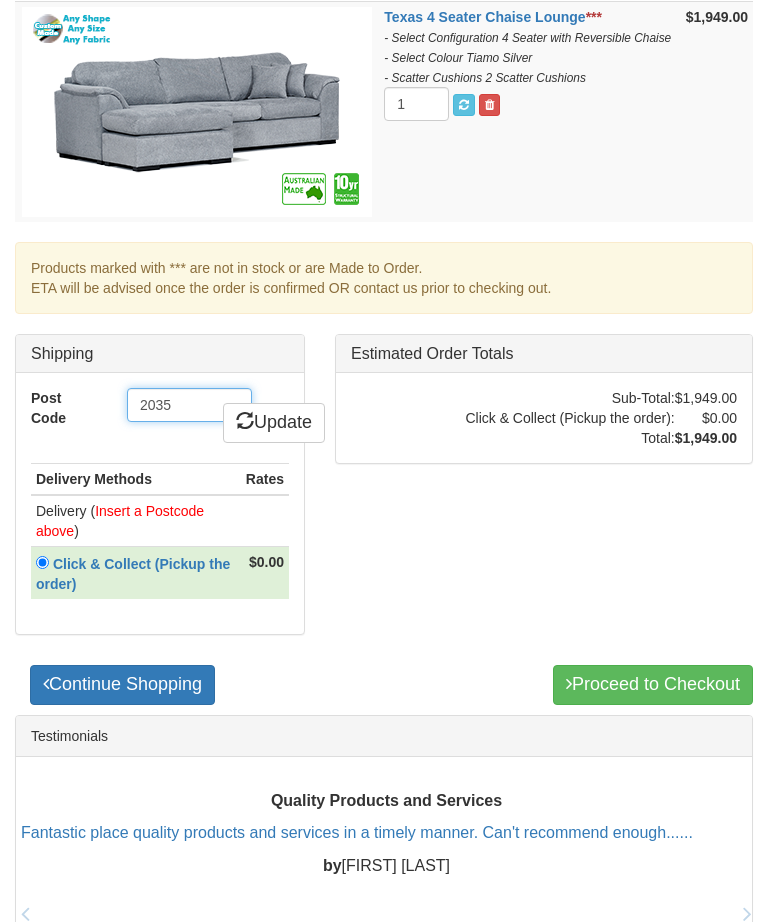click on "2035" at bounding box center [189, 405] 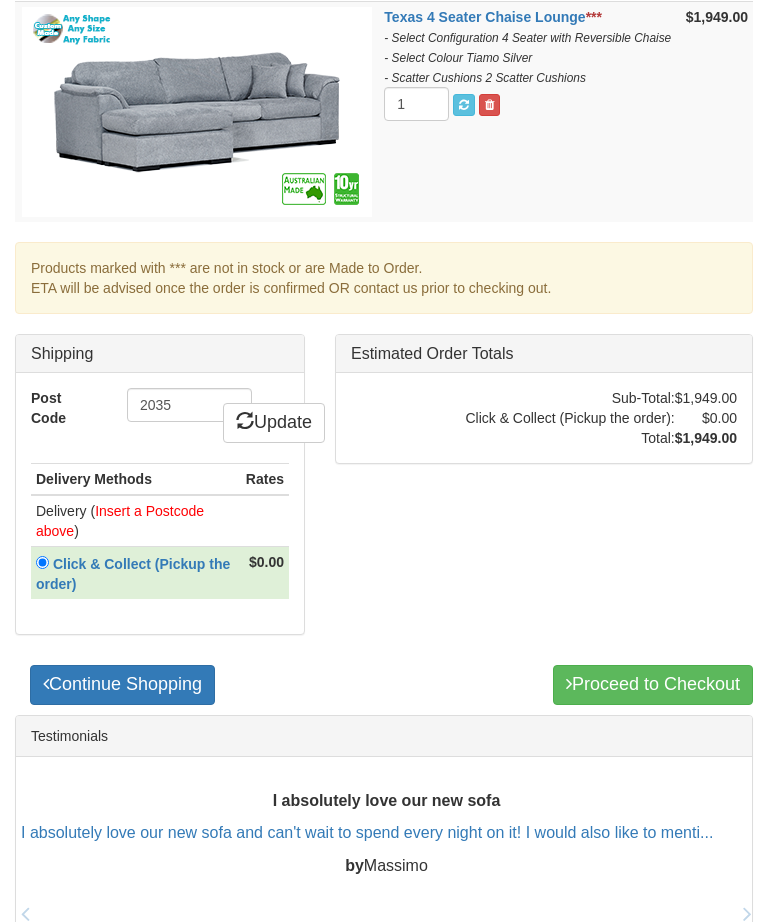 click on "Update" at bounding box center (274, 423) 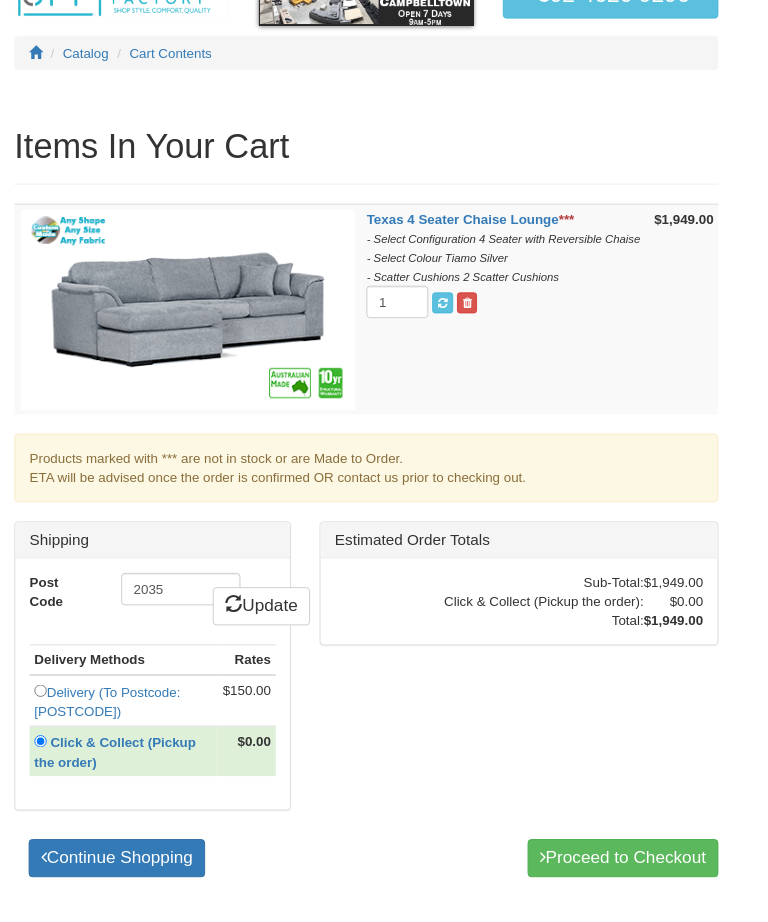 scroll, scrollTop: 190, scrollLeft: 0, axis: vertical 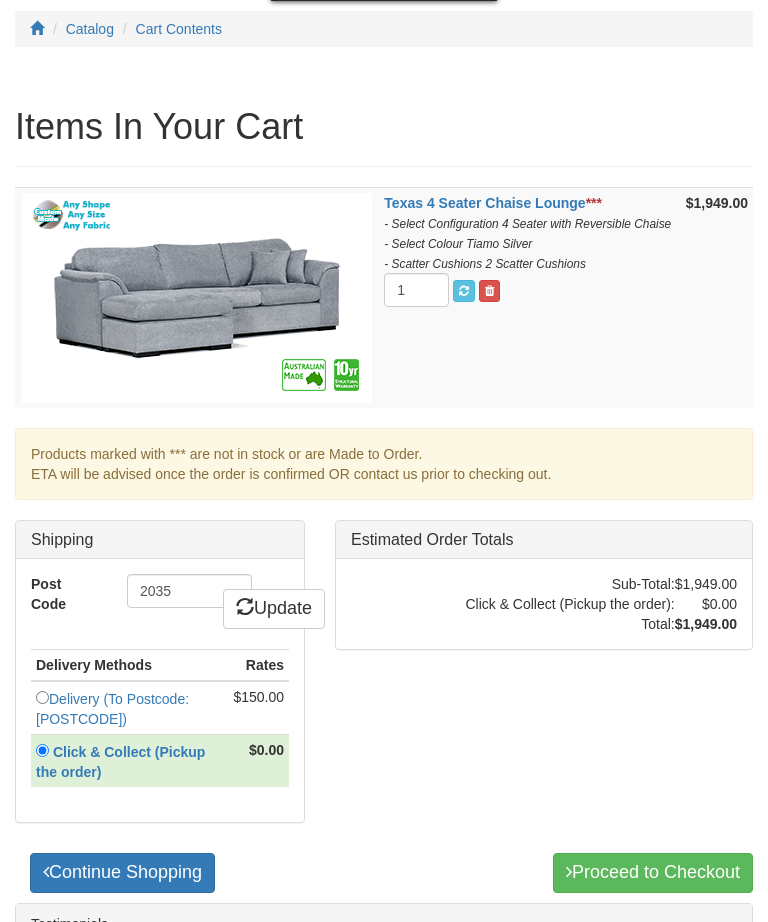 click on "Delivery (To Postcode:  2035)" at bounding box center (112, 709) 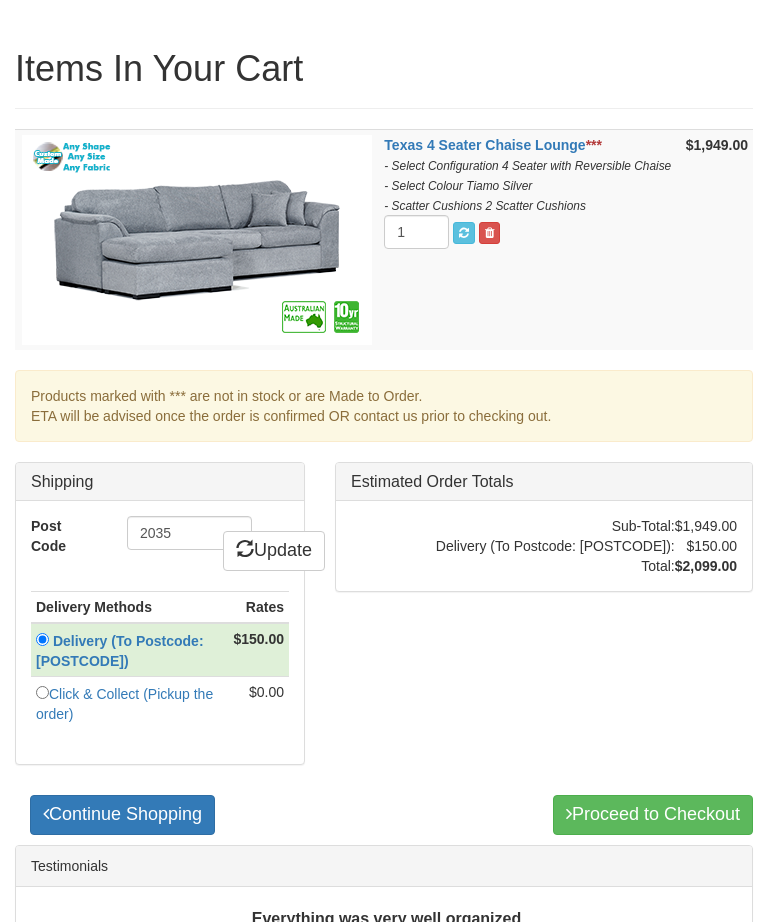 scroll, scrollTop: 249, scrollLeft: 0, axis: vertical 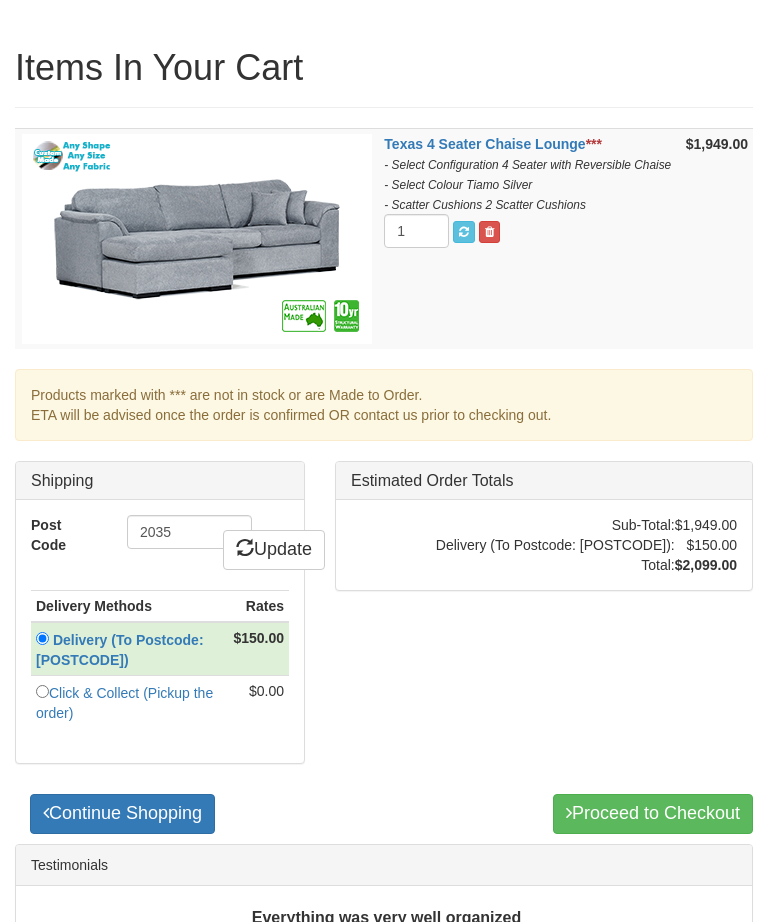 click on "Proceed to Checkout" at bounding box center (653, 814) 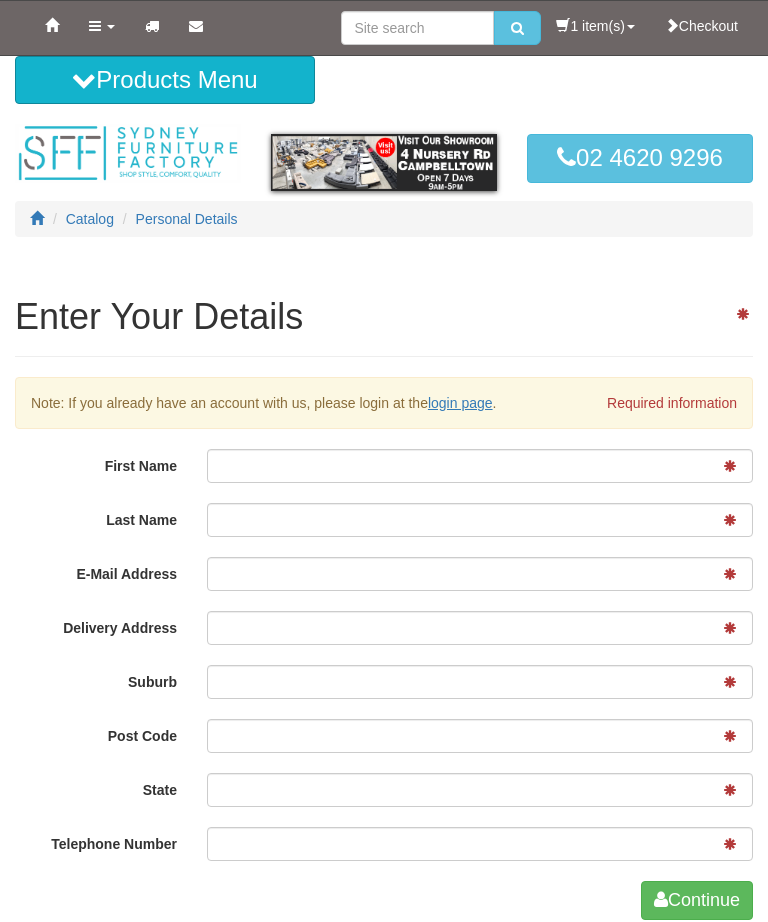 scroll, scrollTop: 0, scrollLeft: 0, axis: both 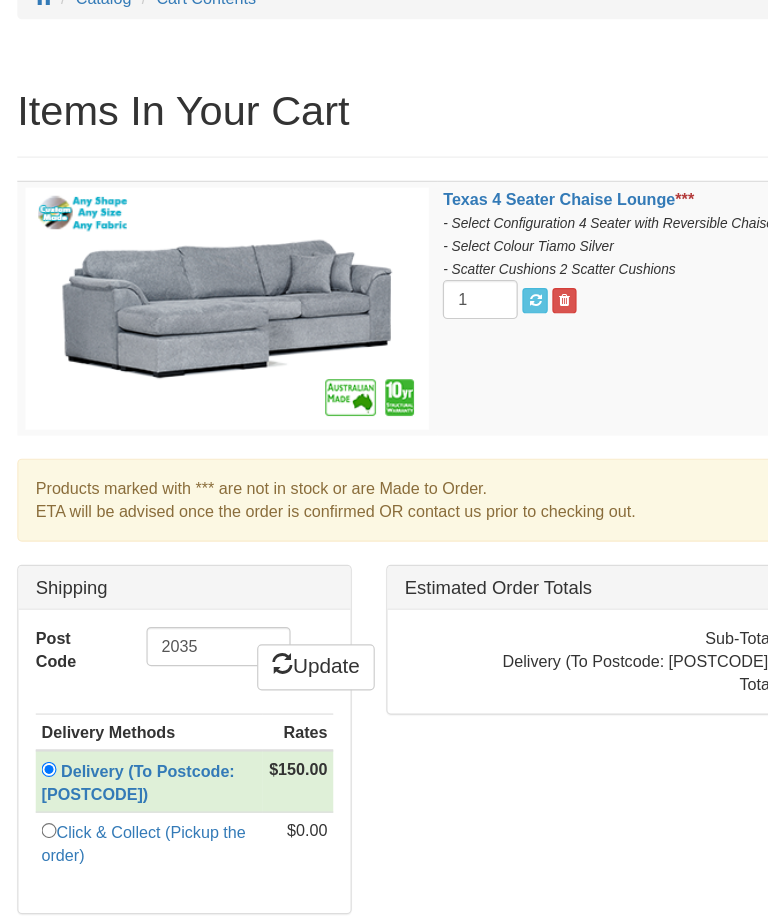 click at bounding box center [197, 268] 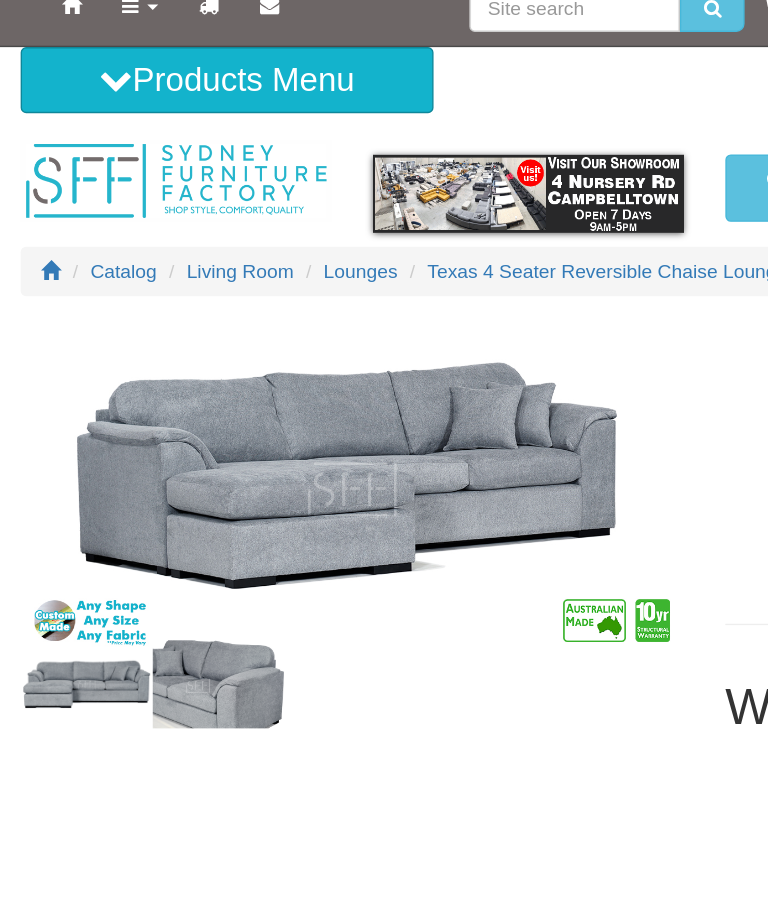 scroll, scrollTop: 23, scrollLeft: 14, axis: both 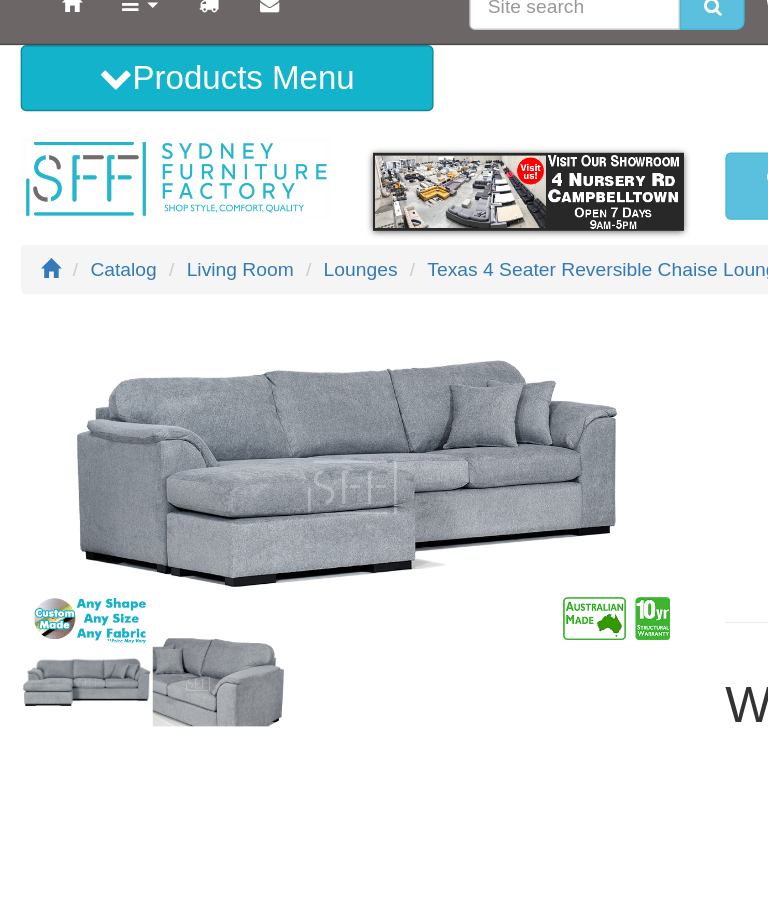 click on "[STATE] 4 Seater Chaise Lounge
Was  $2,999.00   NOW $1,899.00 You Save: 36%
Select Options:
Choose from the options below then add to cart
Select Configuration: 4 Seater with Reversible Chaise   4 Seater with Reversible Chaise 4 Seater with Reversible Chaise
Select Colour:  Tiamo Silver    Tiamo Silver  Tiamo Seafoam  Tiamo Vintage Indigo  Tiamo Coal  Tiamo Eucalypt  Tiamo Mallard  Tiamo Pearl  Tiamo Shadow  Tiano Toffee  Tiamo Cotta  Tiamo Glacier  Tiamo Mulberry  Tiamo Platinum (As Pictured)  Tiamo Sherwood  Tiamo Tusk  Tiamo Ash  Tiamo Driftwood  Tiamo Latte  Tiamo Ocean Tiamo Silver Tiamo Seafoam Tiamo Vintage Indigo Tiamo Coal Tiamo Eucalypt Tiamo Mallard Tiamo Pearl Tiamo Shadow Tiano Toffee Tiamo Cotta Tiamo Glacier Tiamo Mulberry Tiamo Platinum (As Pictured) Tiamo Sherwood Tiamo Tusk Tiamo Ash Tiamo Driftwood Tiamo Latte Tiamo Ocean" at bounding box center (384, 2004) 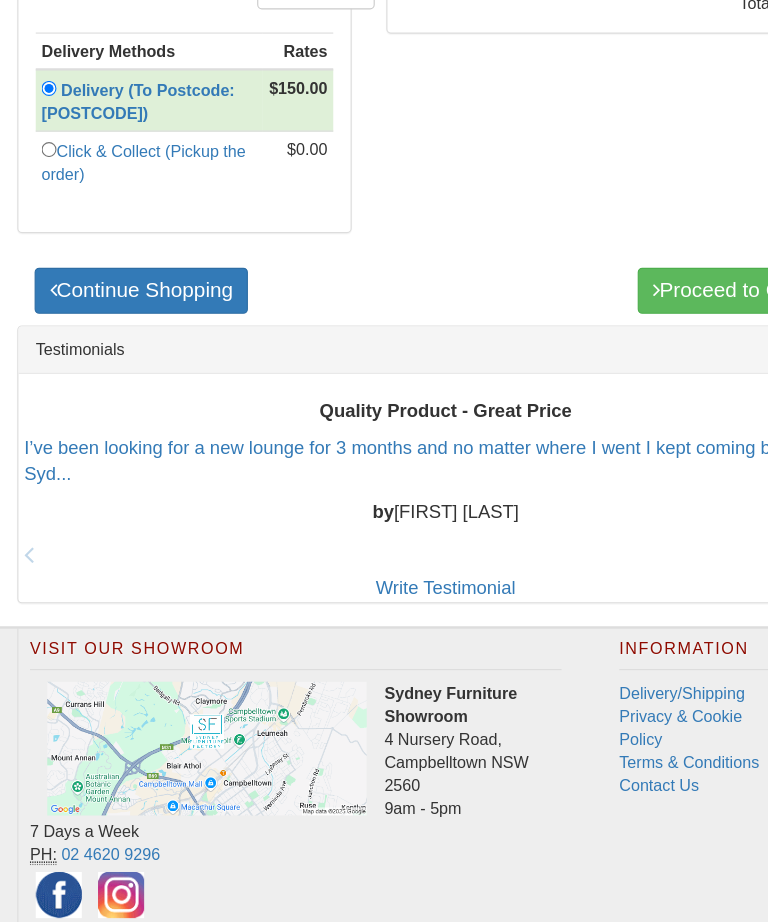 scroll, scrollTop: 878, scrollLeft: 37, axis: both 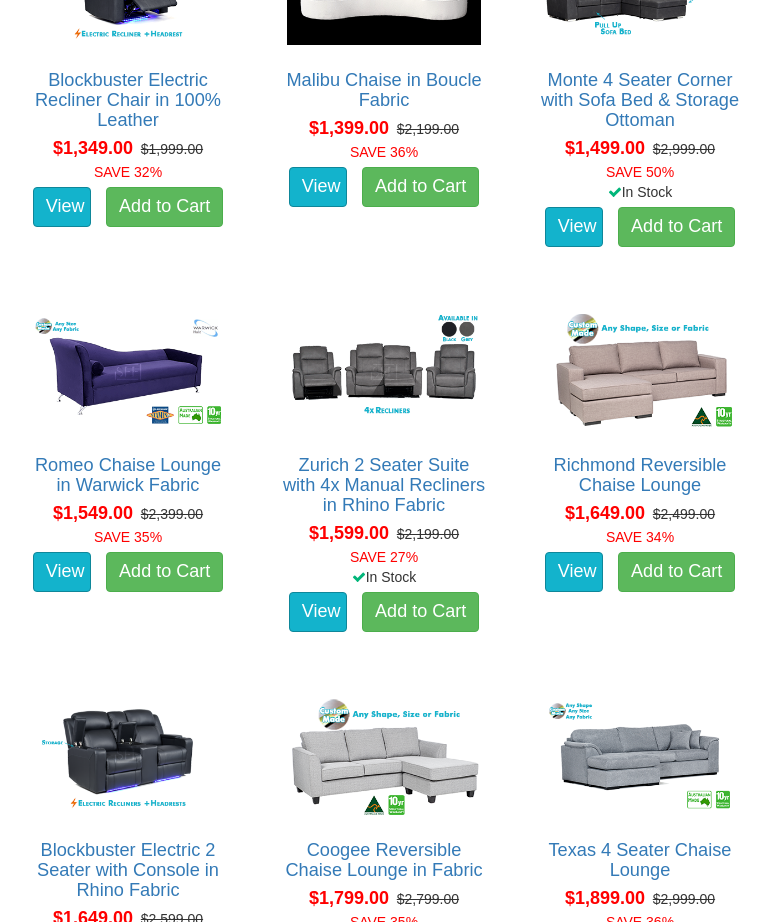click at bounding box center (640, 757) 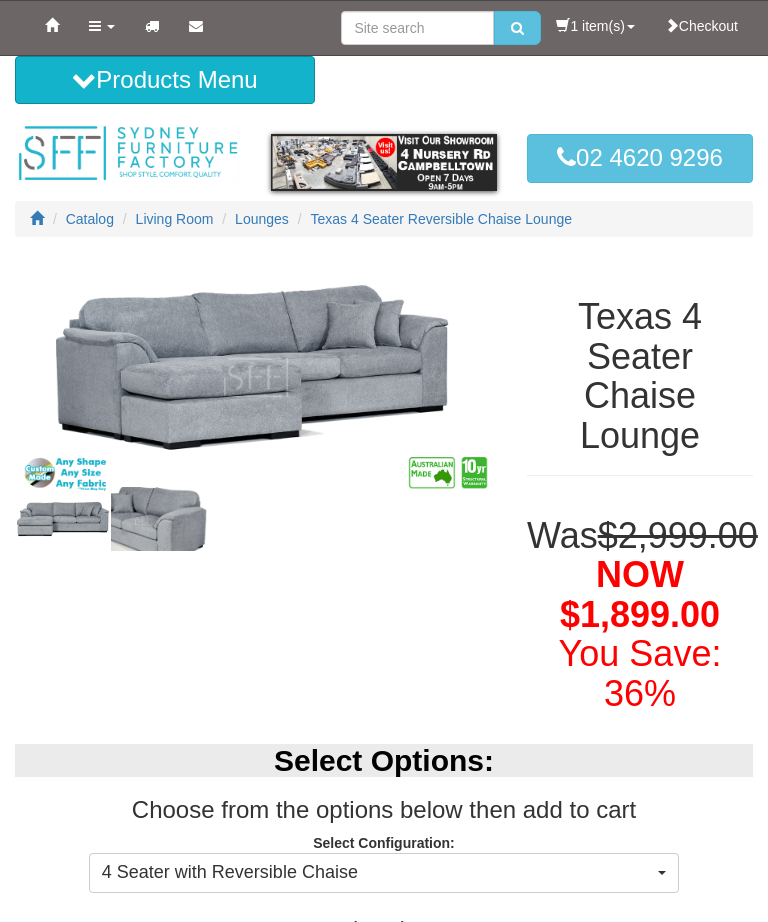 scroll, scrollTop: 0, scrollLeft: 0, axis: both 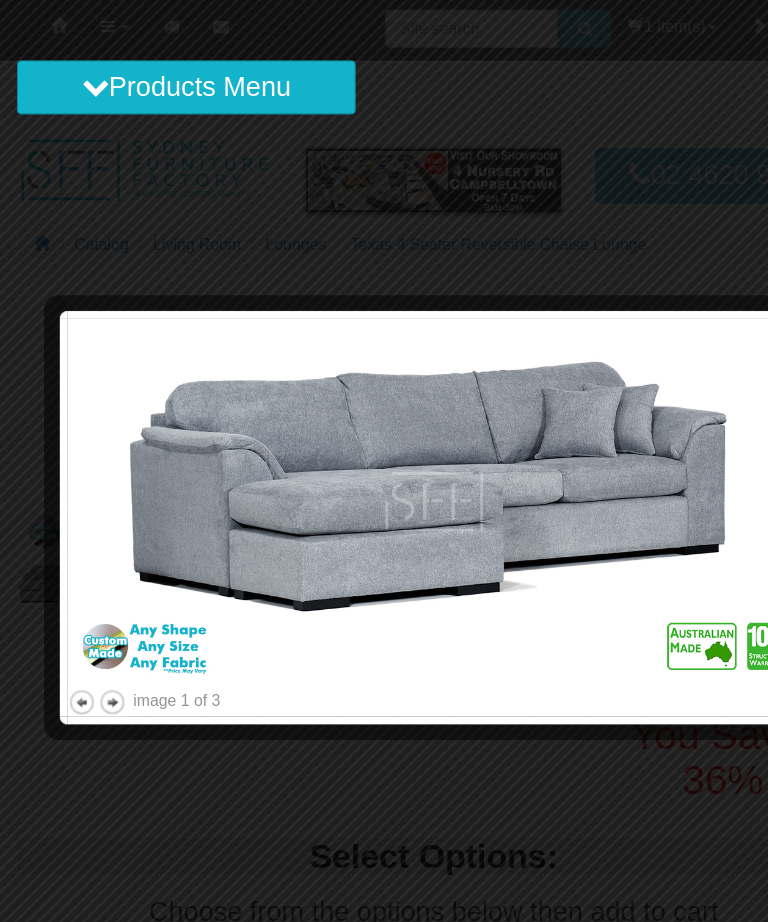 click at bounding box center [384, 461] 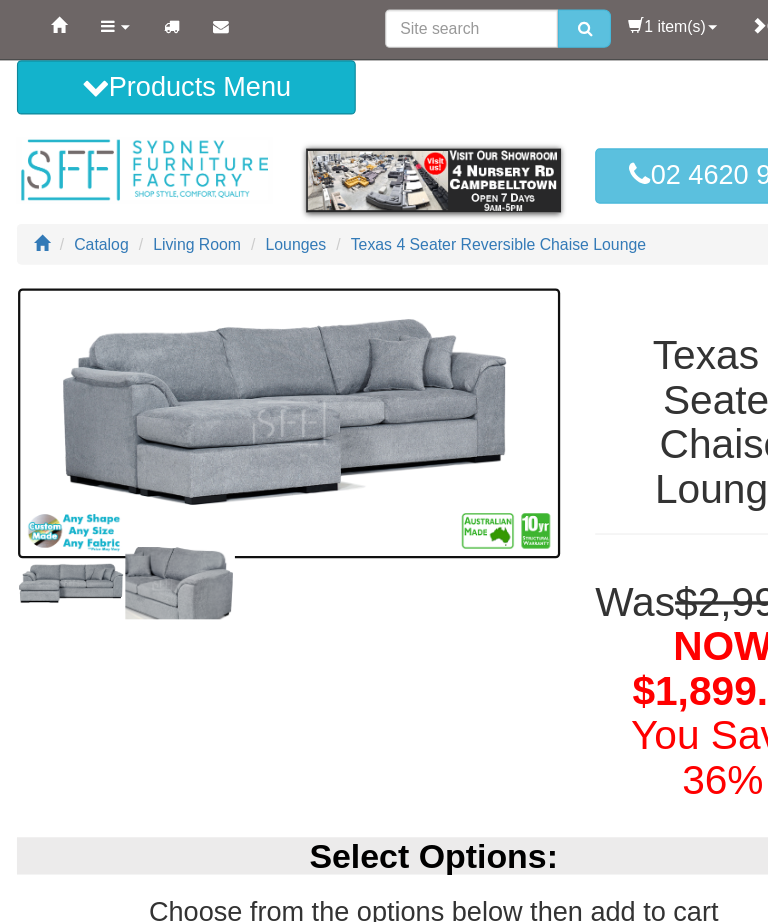 scroll, scrollTop: 3, scrollLeft: 0, axis: vertical 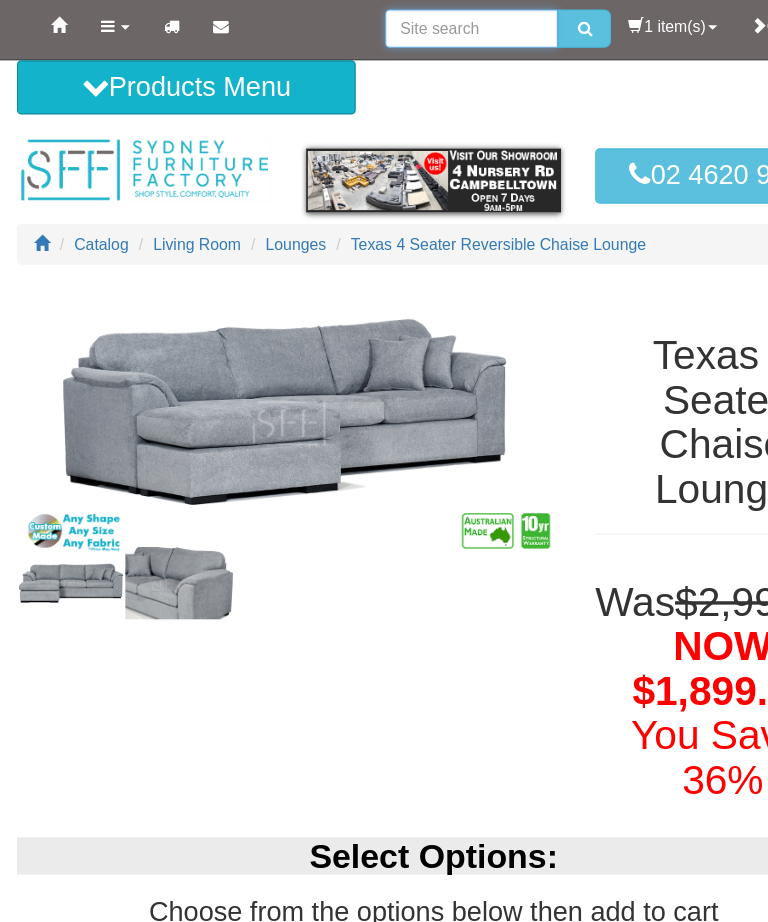 click at bounding box center (417, 25) 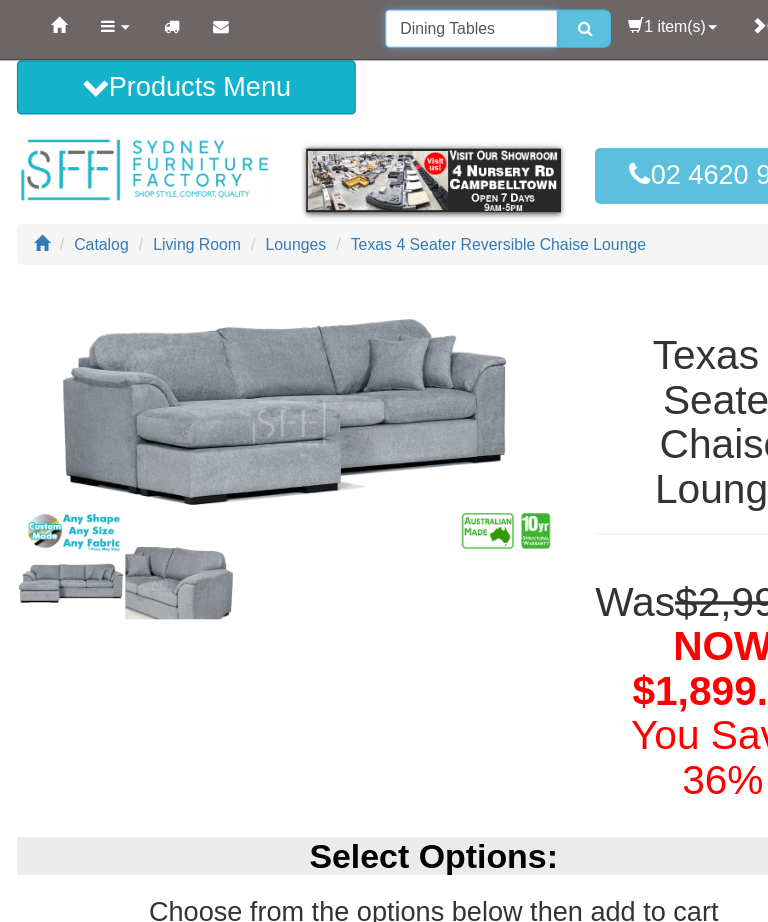 type on "Dining Tables" 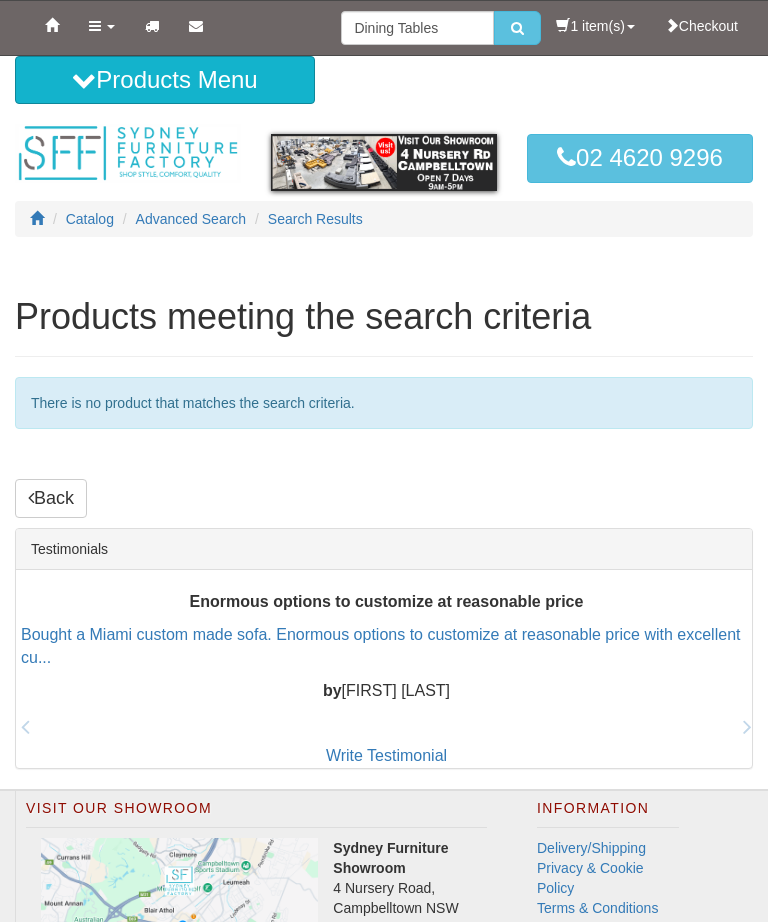scroll, scrollTop: 0, scrollLeft: 0, axis: both 